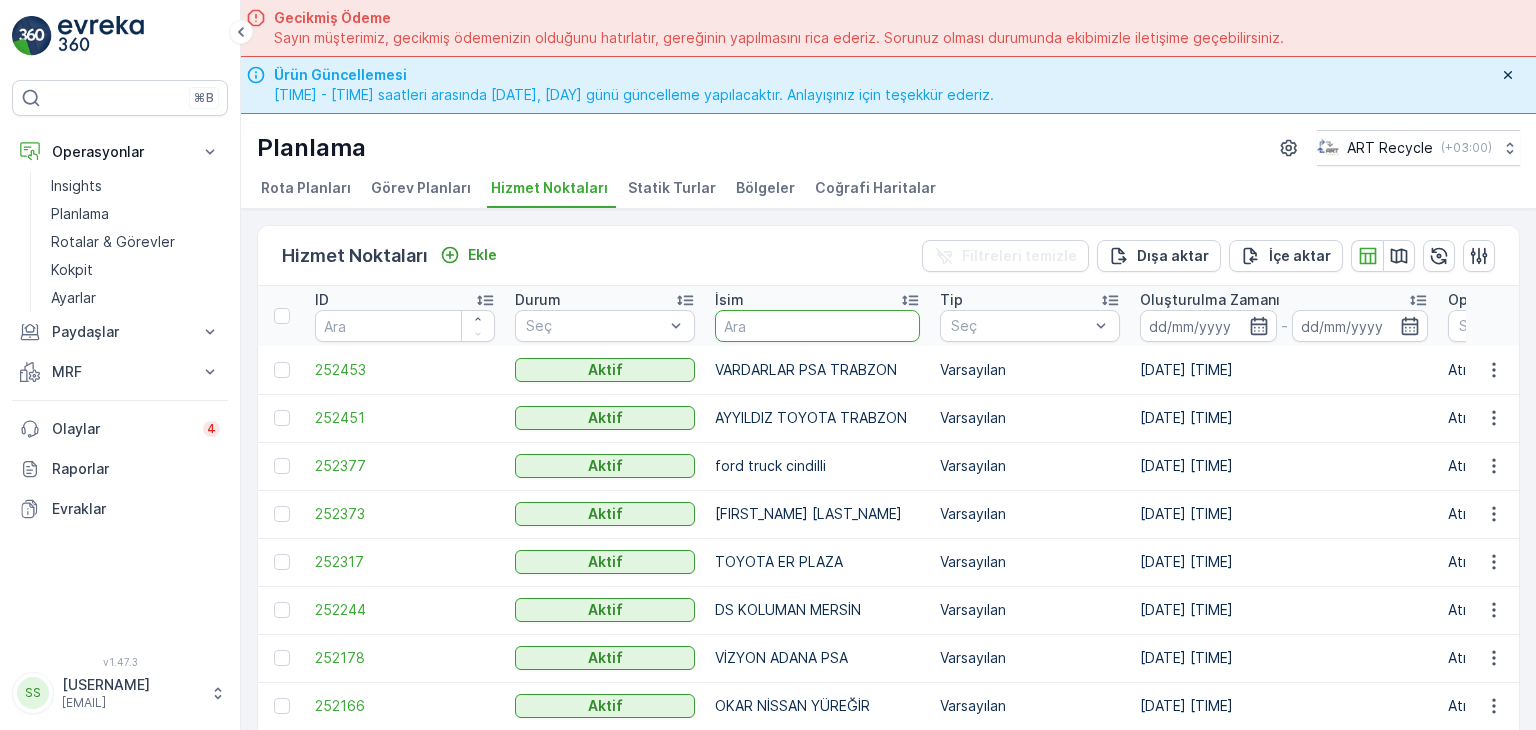 scroll, scrollTop: 0, scrollLeft: 0, axis: both 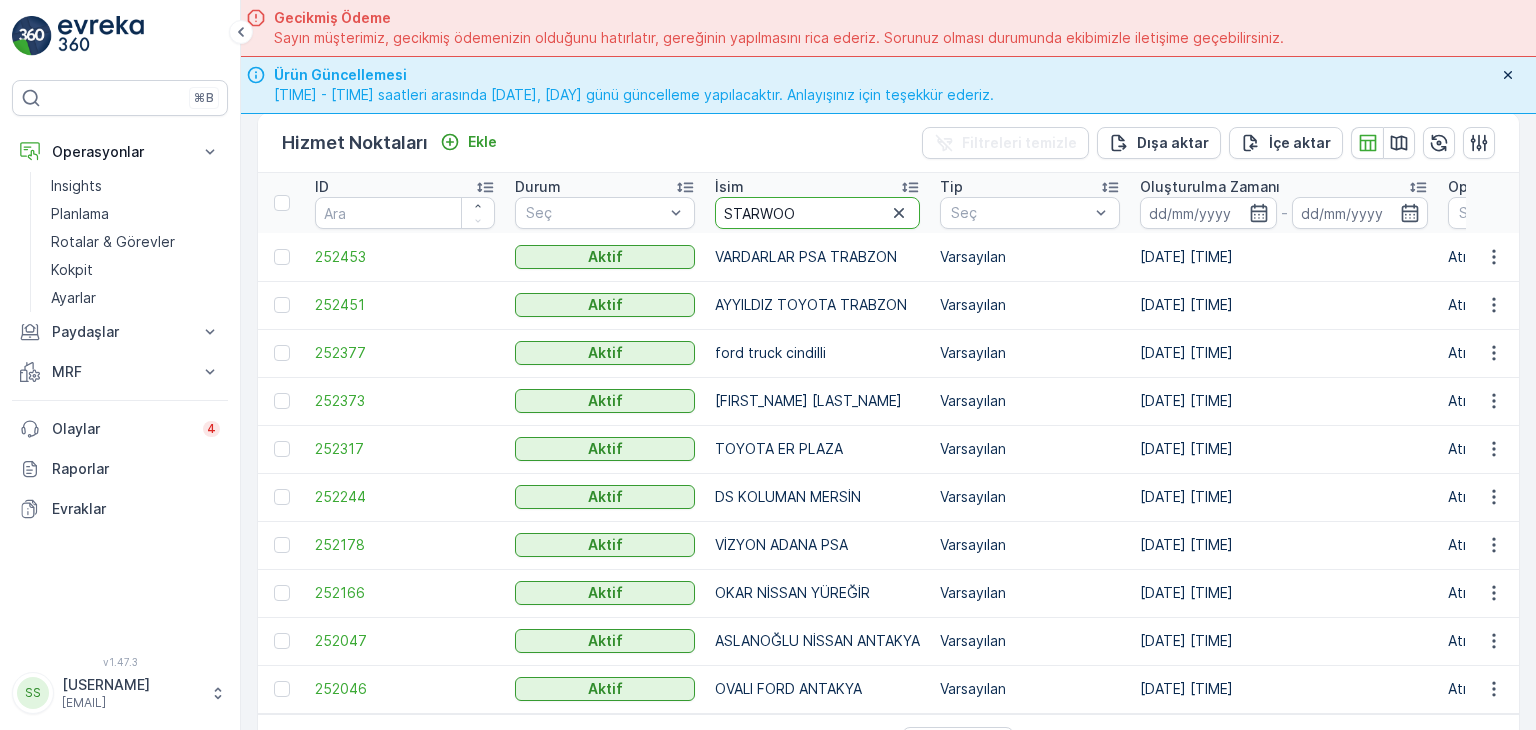 type on "STARWOOD" 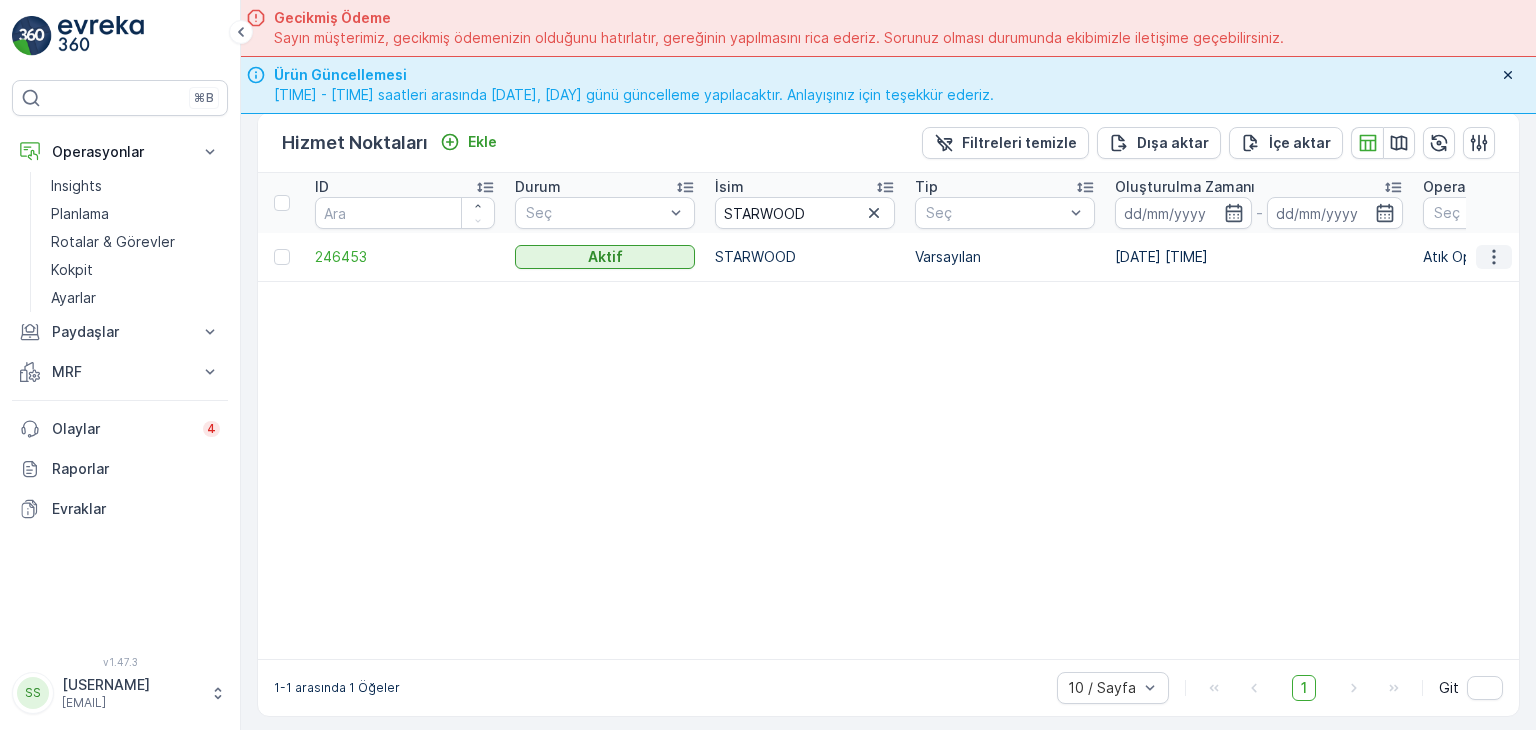 click 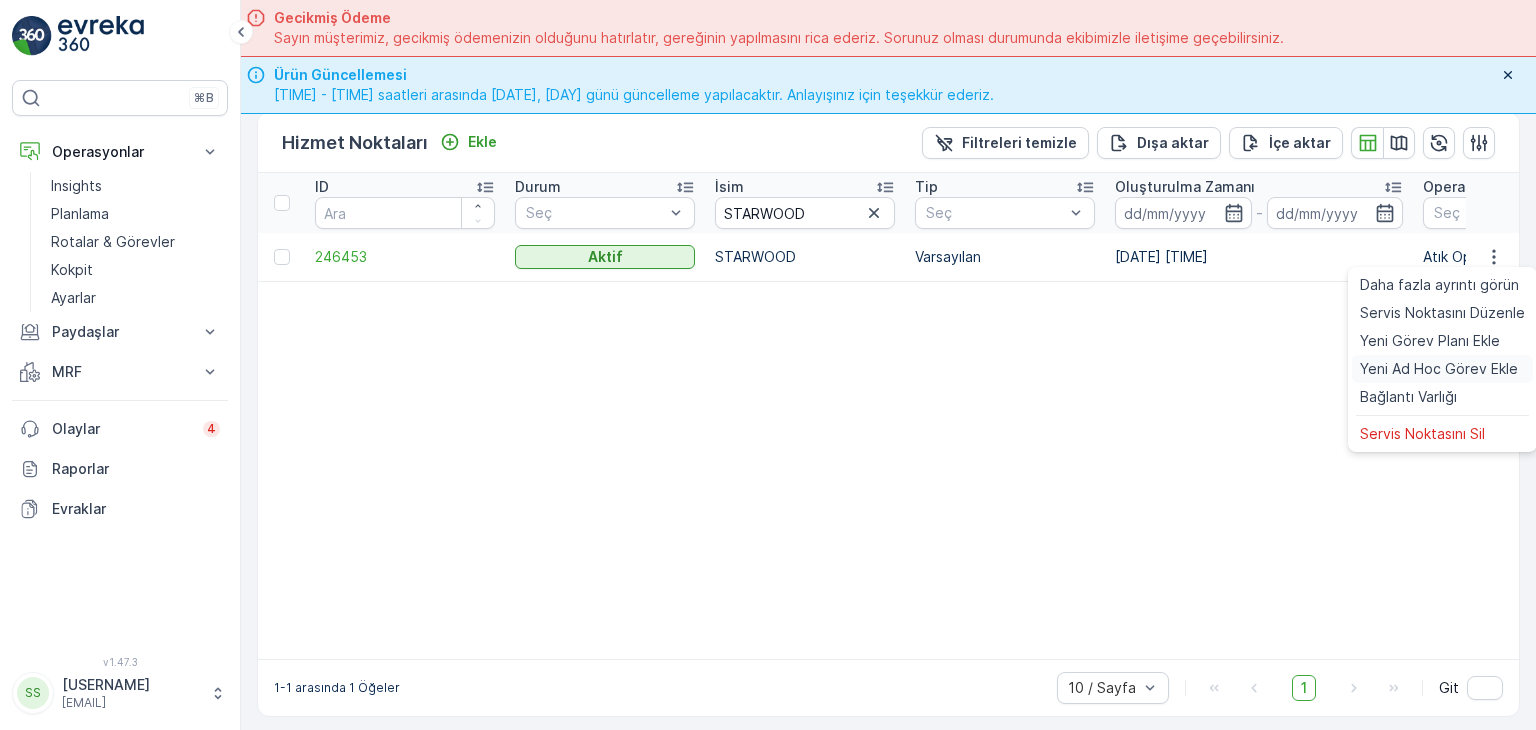 click on "Yeni Ad Hoc Görev Ekle" at bounding box center (1439, 369) 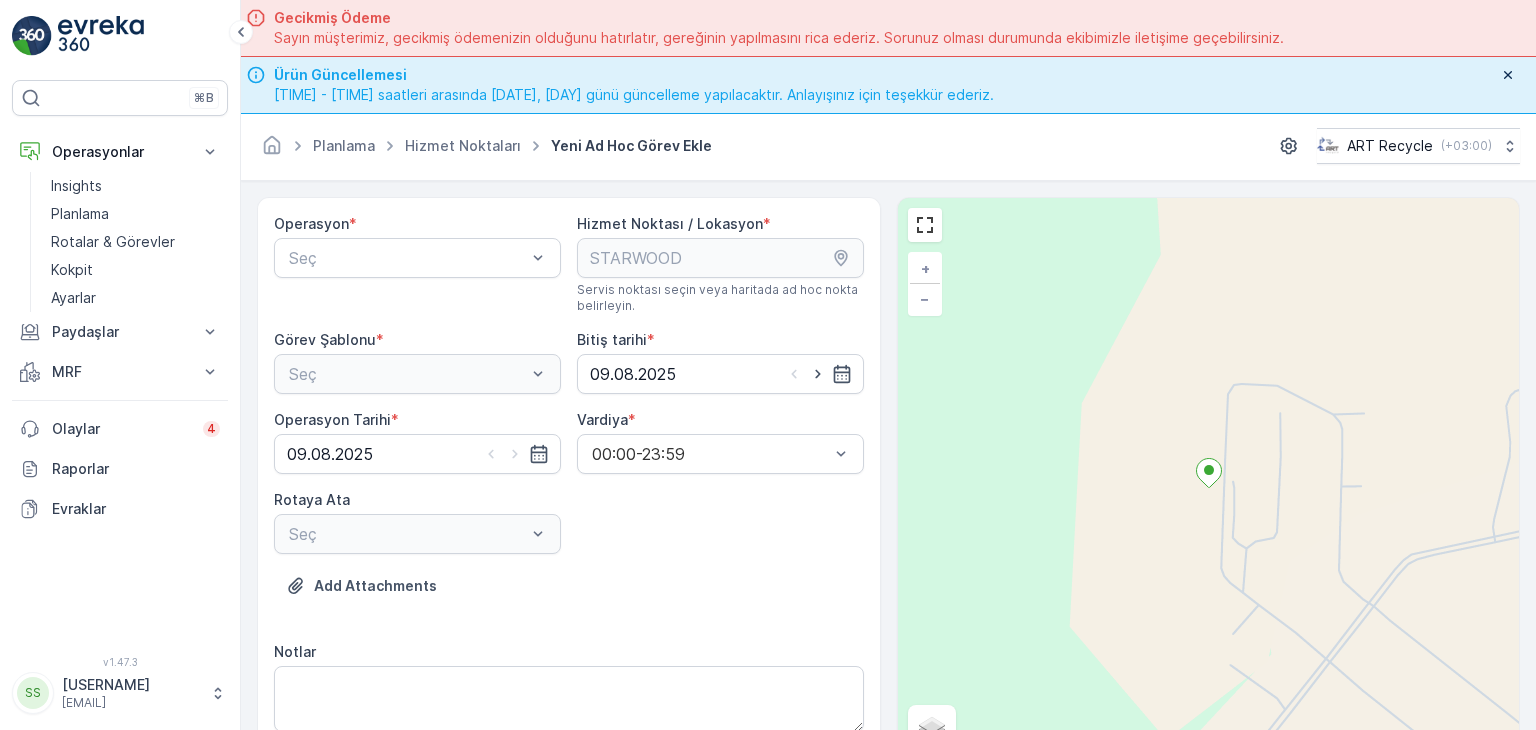 scroll, scrollTop: 0, scrollLeft: 0, axis: both 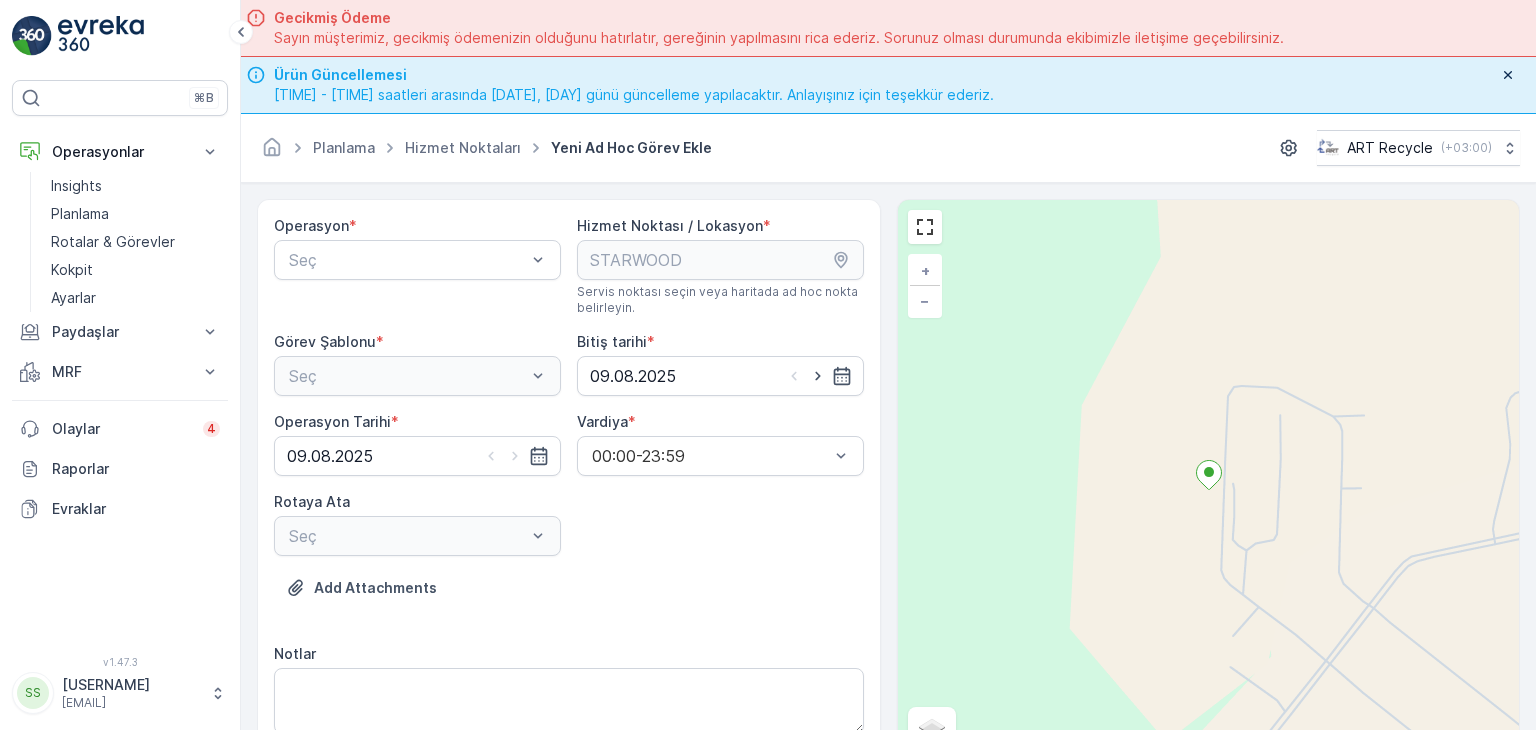 click on "Operasyon * Seç" at bounding box center (417, 266) 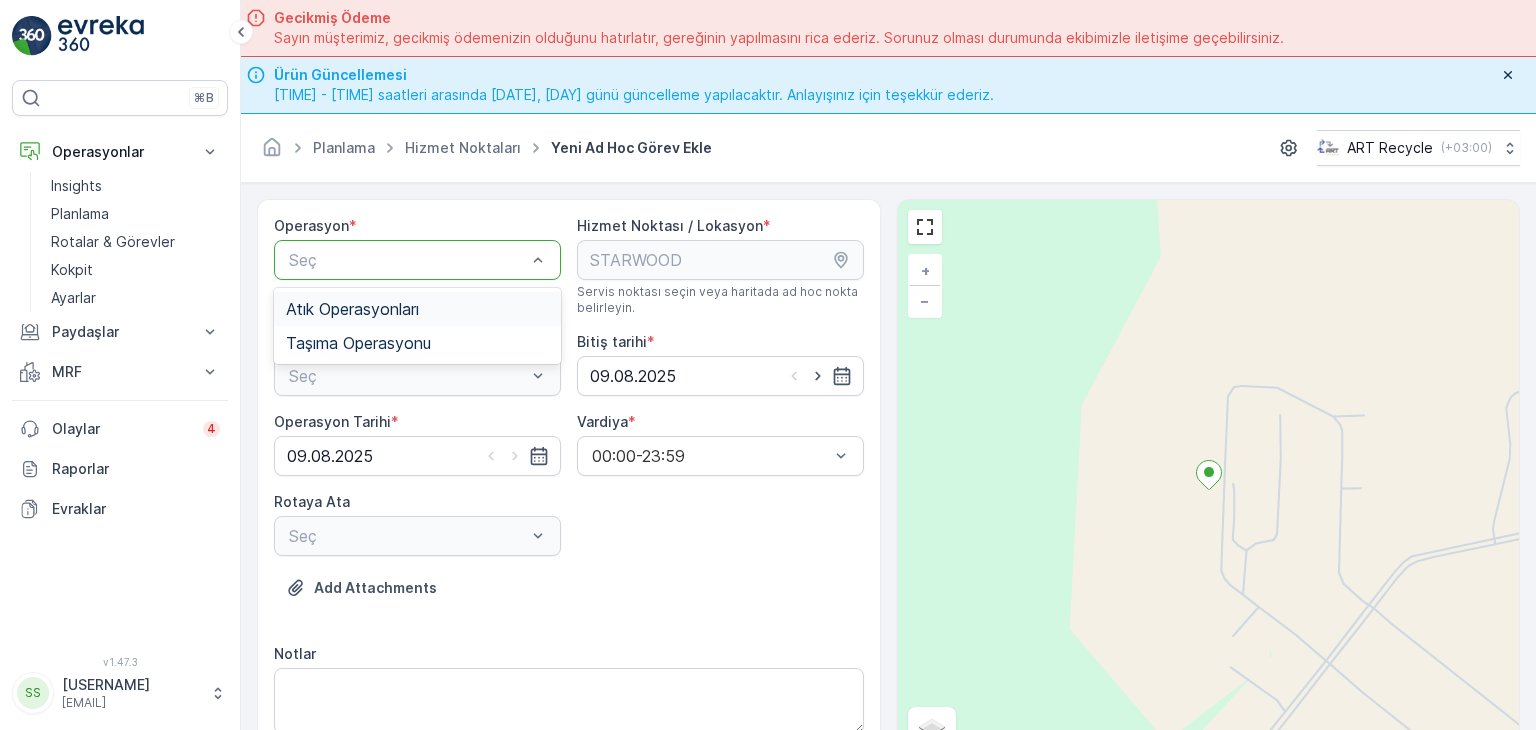 click at bounding box center (407, 260) 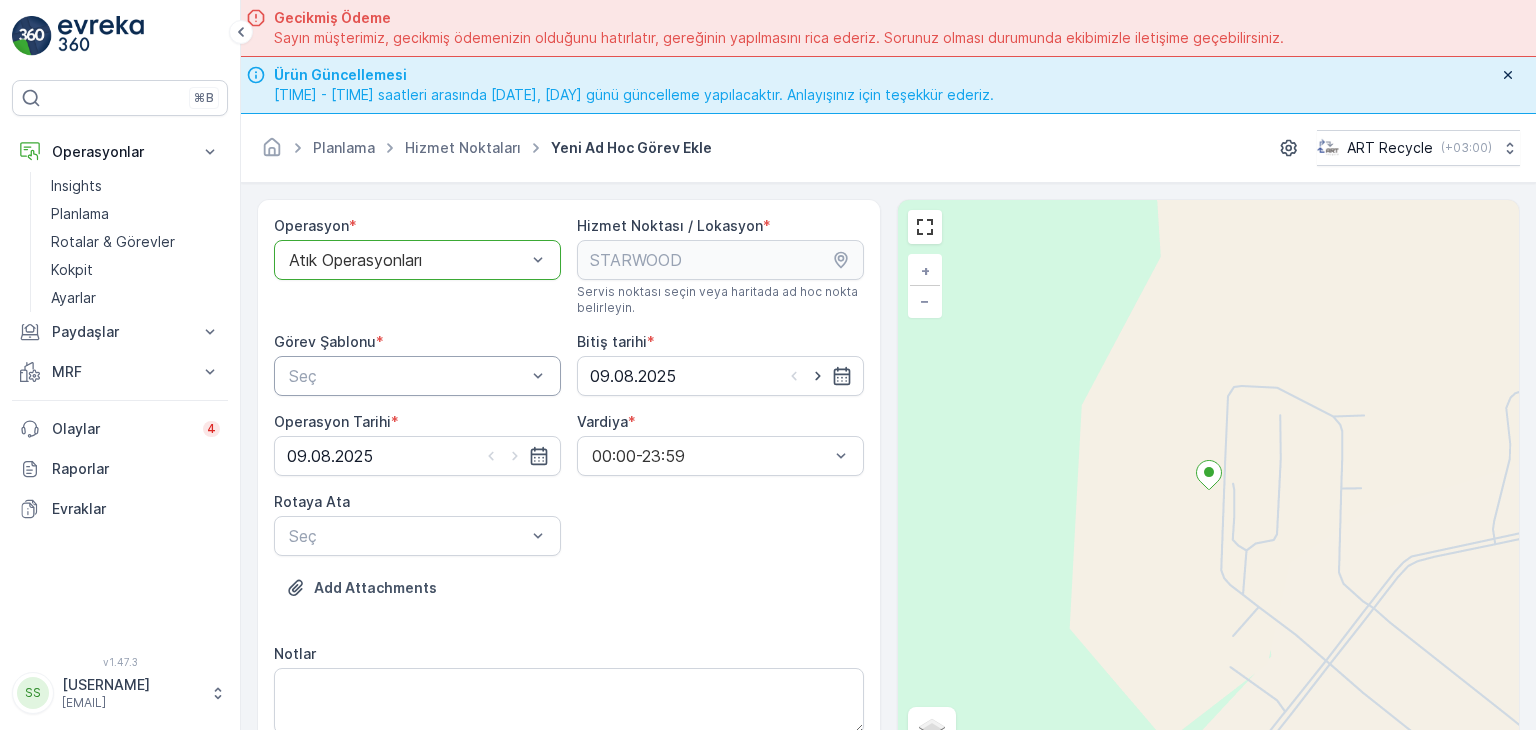 click at bounding box center [407, 376] 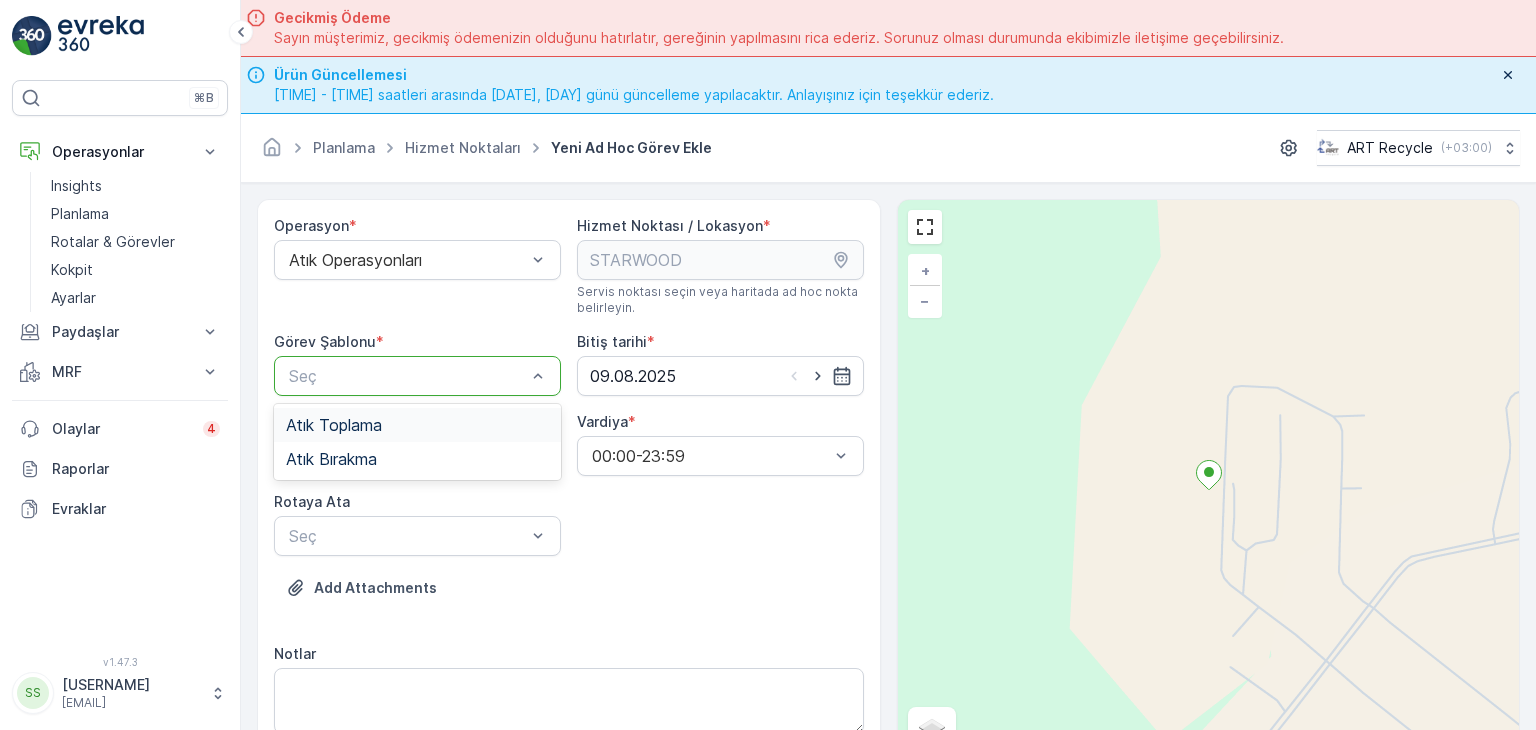 click on "Atık Toplama" at bounding box center (334, 425) 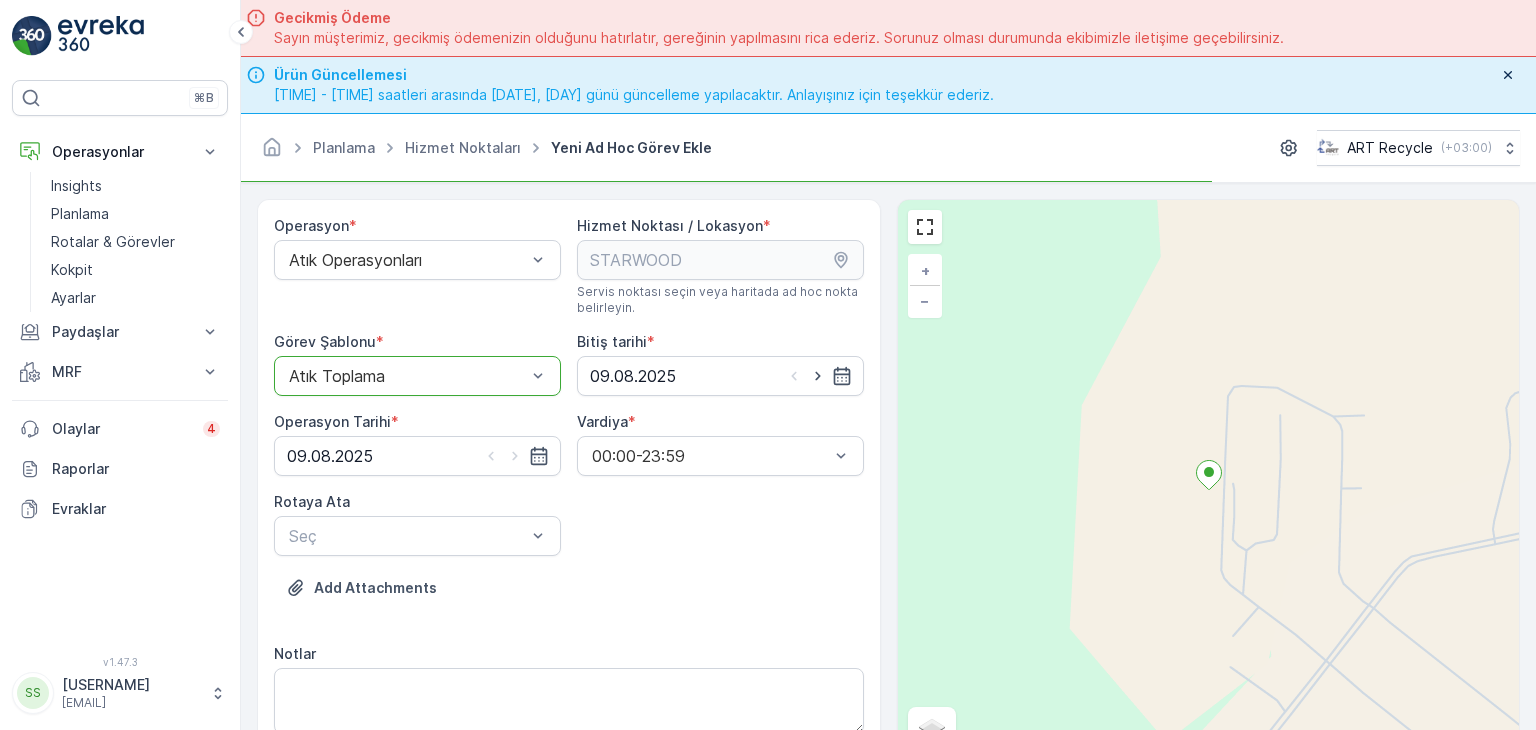 click on "Operasyon * Atık Operasyonları Hizmet Noktası / Lokasyon * Servis noktası seçin veya haritada ad hoc nokta belirleyin. pages.ops_management.service_points.add_task.add.service_point_name STARWOOD pages.ops_management.service_points.add_task.add.service_point_helper_text pages.ops_management.service_points.add_task.add.location [COORDINATES] pages.ops_management.service_points.add_task.add.location_helper_text Görev Şablonu * option Atık Toplama, selected. Atık Toplama Bitiş tarihi * [DATE] Operasyon Tarihi * [DATE] Vardiya * [TIME] Rotaya Ata Seç Add Attachments Notlar 0  /  500" at bounding box center [569, 491] 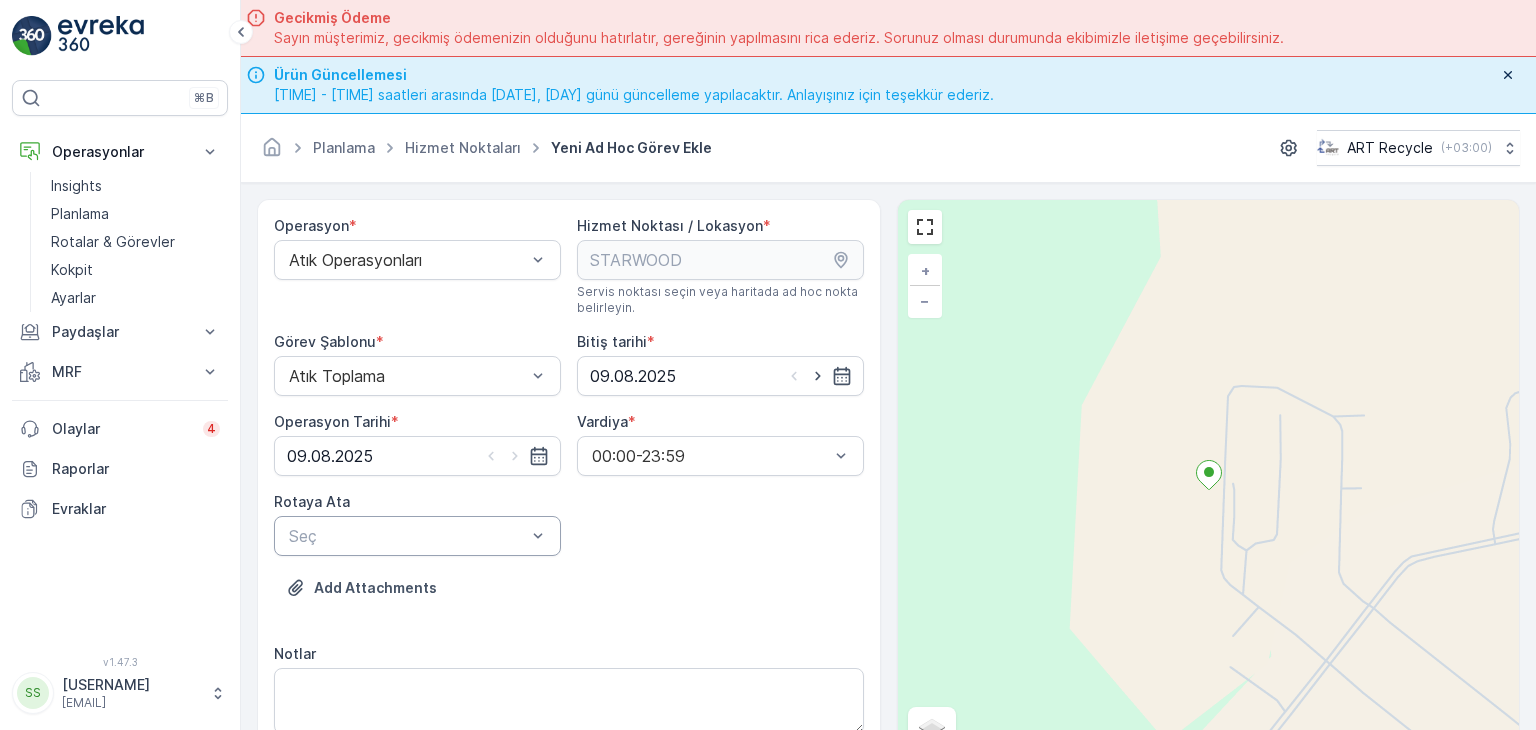 click at bounding box center [407, 536] 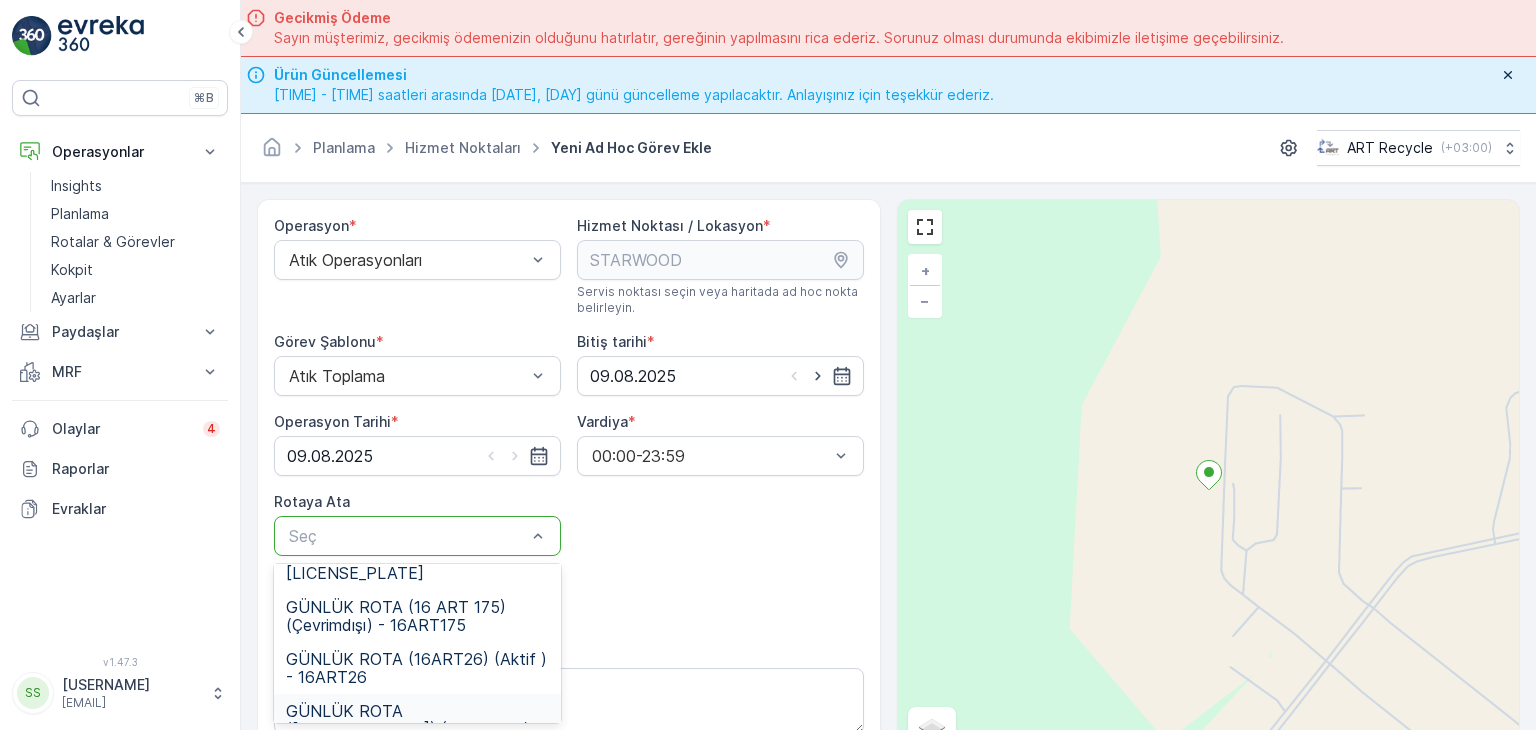 scroll, scrollTop: 160, scrollLeft: 0, axis: vertical 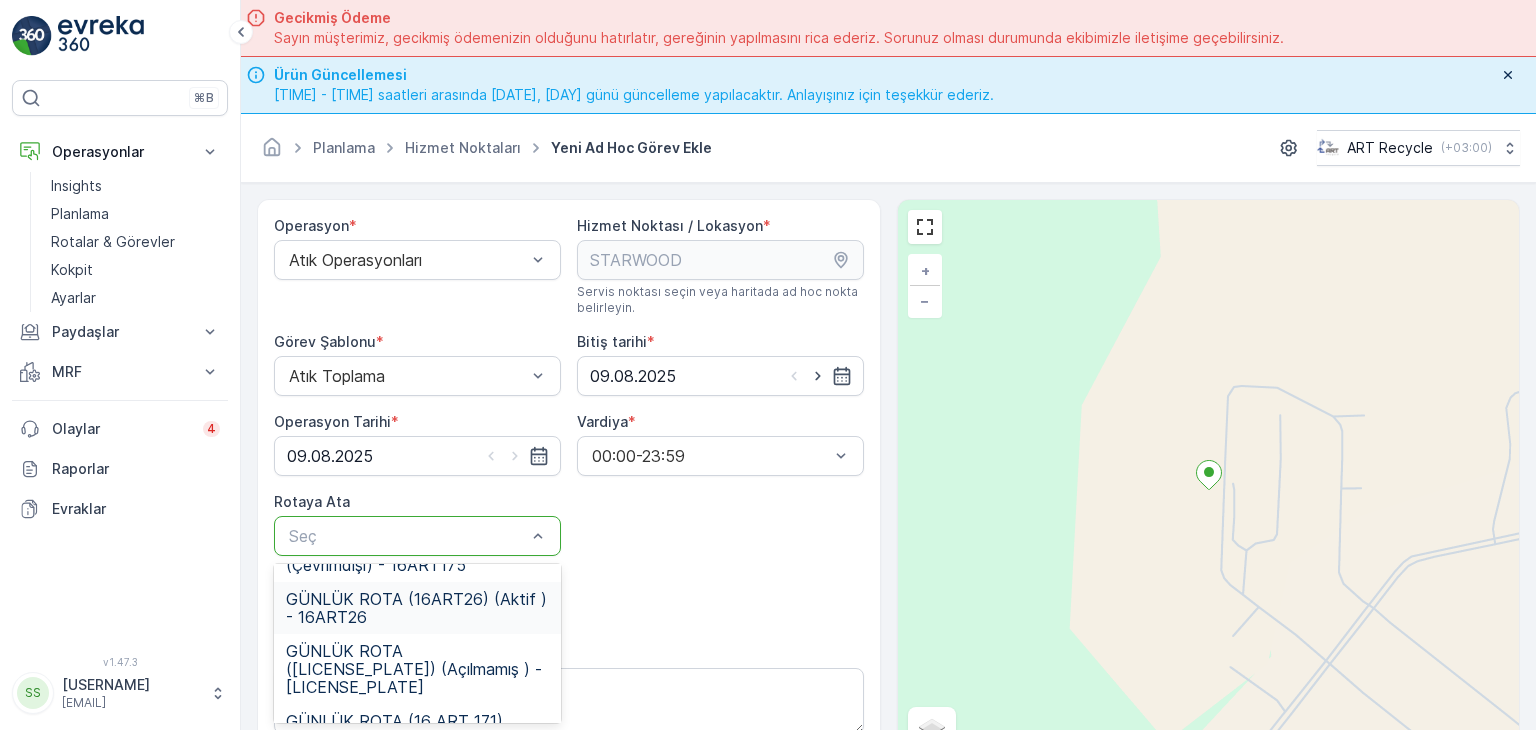 click on "GÜNLÜK ROTA (16ART26) (Aktif ) - 16ART26" at bounding box center [417, 608] 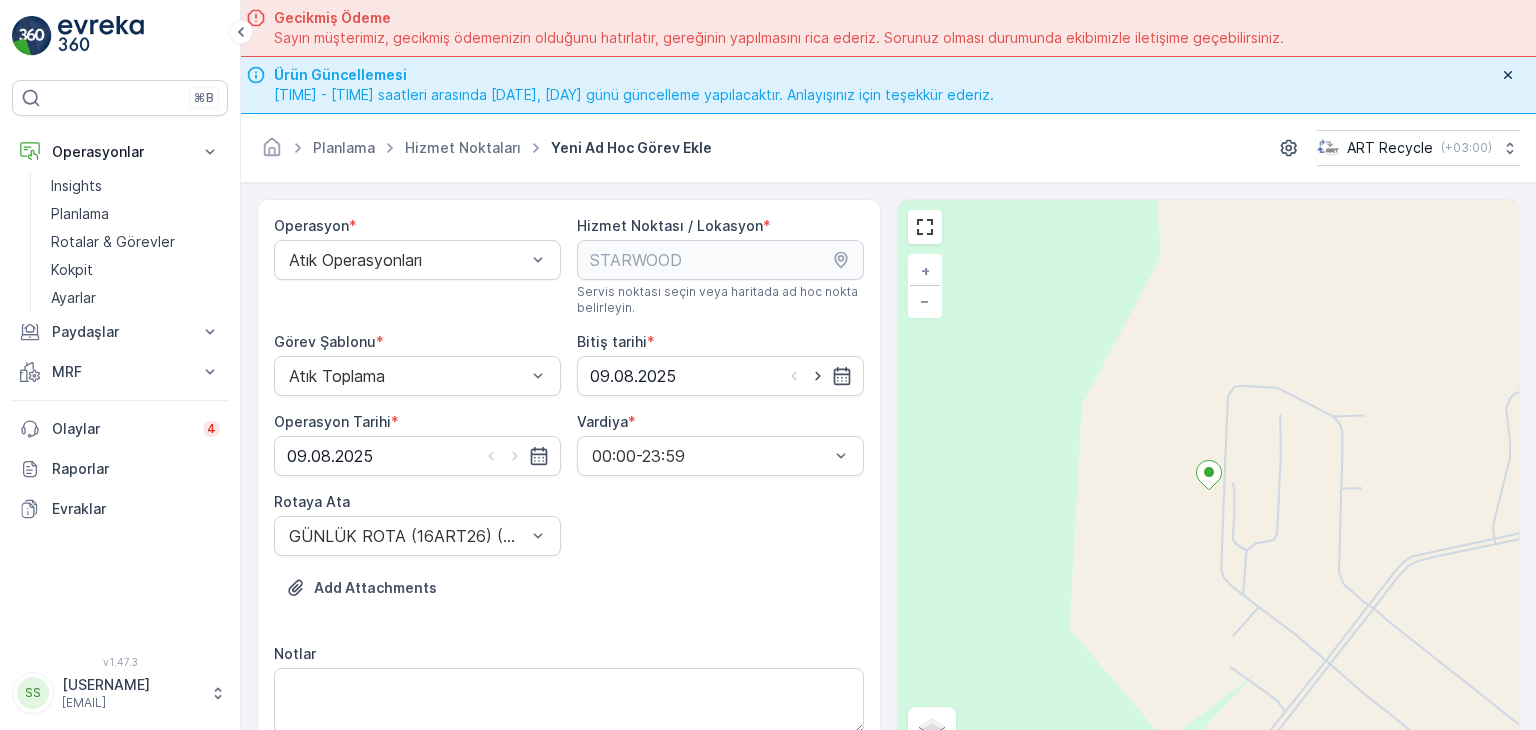 click on "Operasyon * Atık Operasyonları Hizmet Noktası / Lokasyon * Servis noktası seçin veya haritada ad hoc nokta belirleyin. pages.ops_management.service_points.add_task.add.service_point_name STARWOOD pages.ops_management.service_points.add_task.add.service_point_helper_text pages.ops_management.service_points.add_task.add.location [COORDINATES] pages.ops_management.service_points.add_task.add.location_helper_text Görev Şablonu * Atık Toplama Bitiş tarihi * [DATE] Operasyon Tarihi * [DATE] Vardiya * [TIME] Rotaya Ata GÜNLÜK ROTA ([LICENSE_PLATE]) (Aktif ) - [LICENSE_PLATE] Add Attachments Notlar 0  /  500 Görev Şablonu Yapılandırması Adım 1: Atık Toplama +  Öğe ekle Adım 2: Atık Alım Formu Yapılandırma gerekmez. Adım 3: Atık Alım Formu Yapılandırma gerekmez." at bounding box center [569, 674] 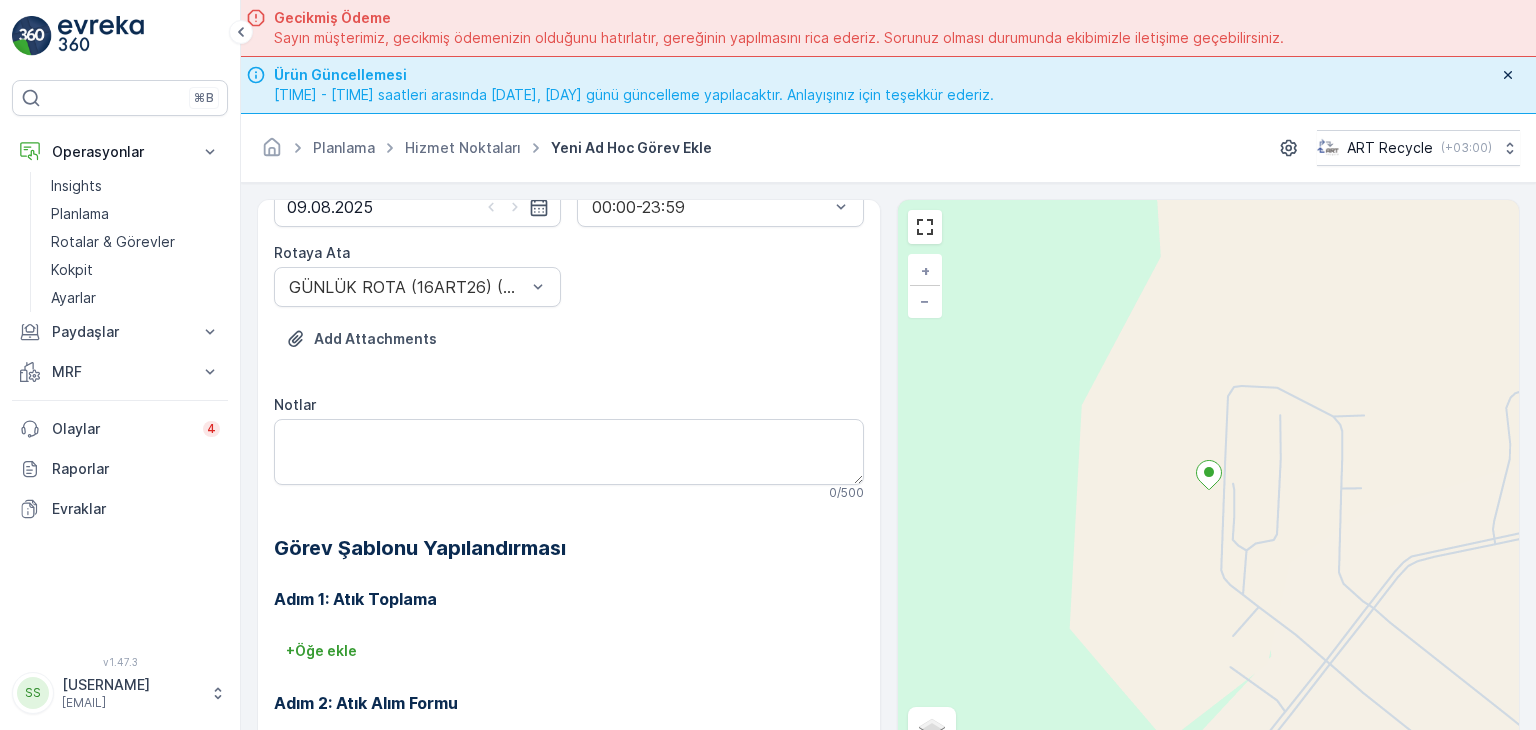 scroll, scrollTop: 368, scrollLeft: 0, axis: vertical 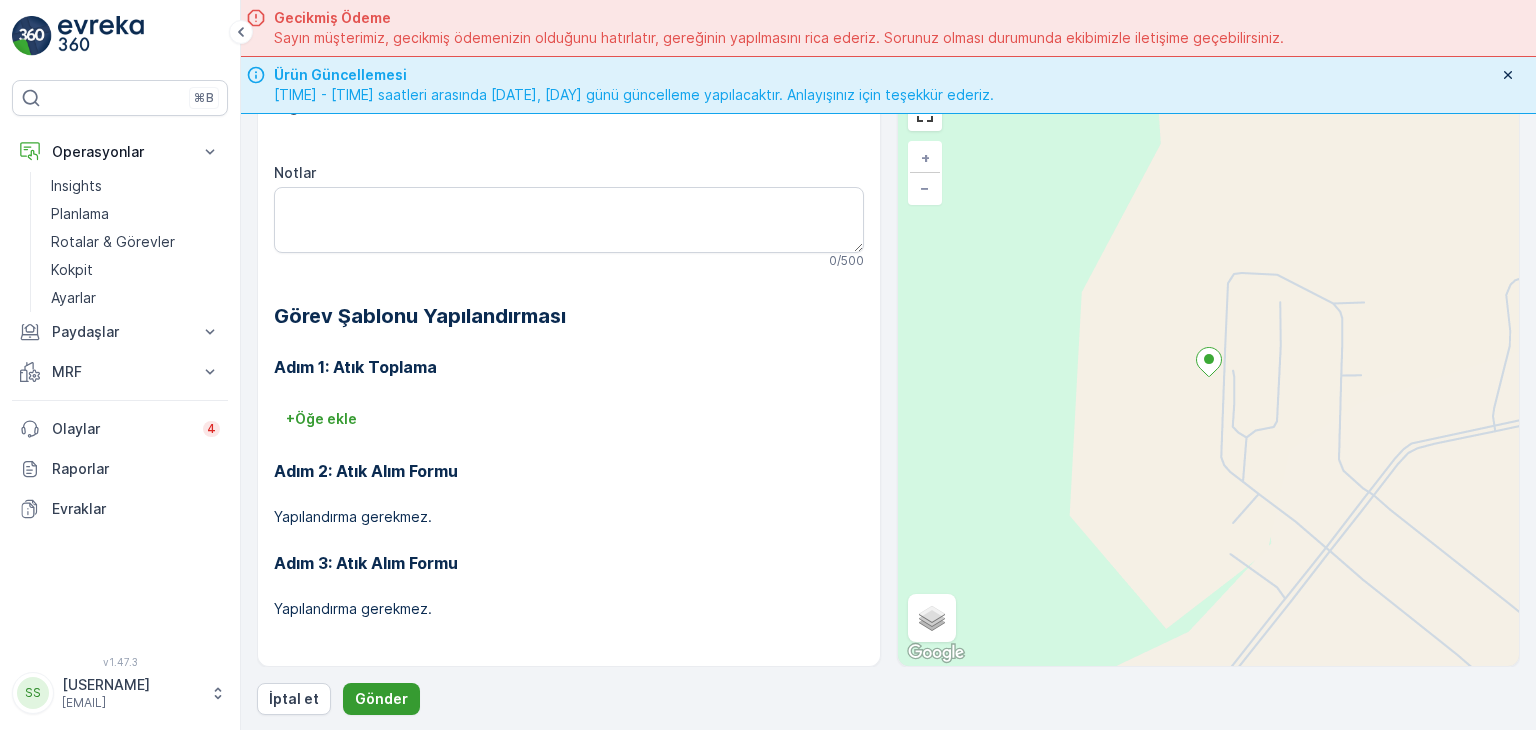 click on "Gönder" at bounding box center [381, 699] 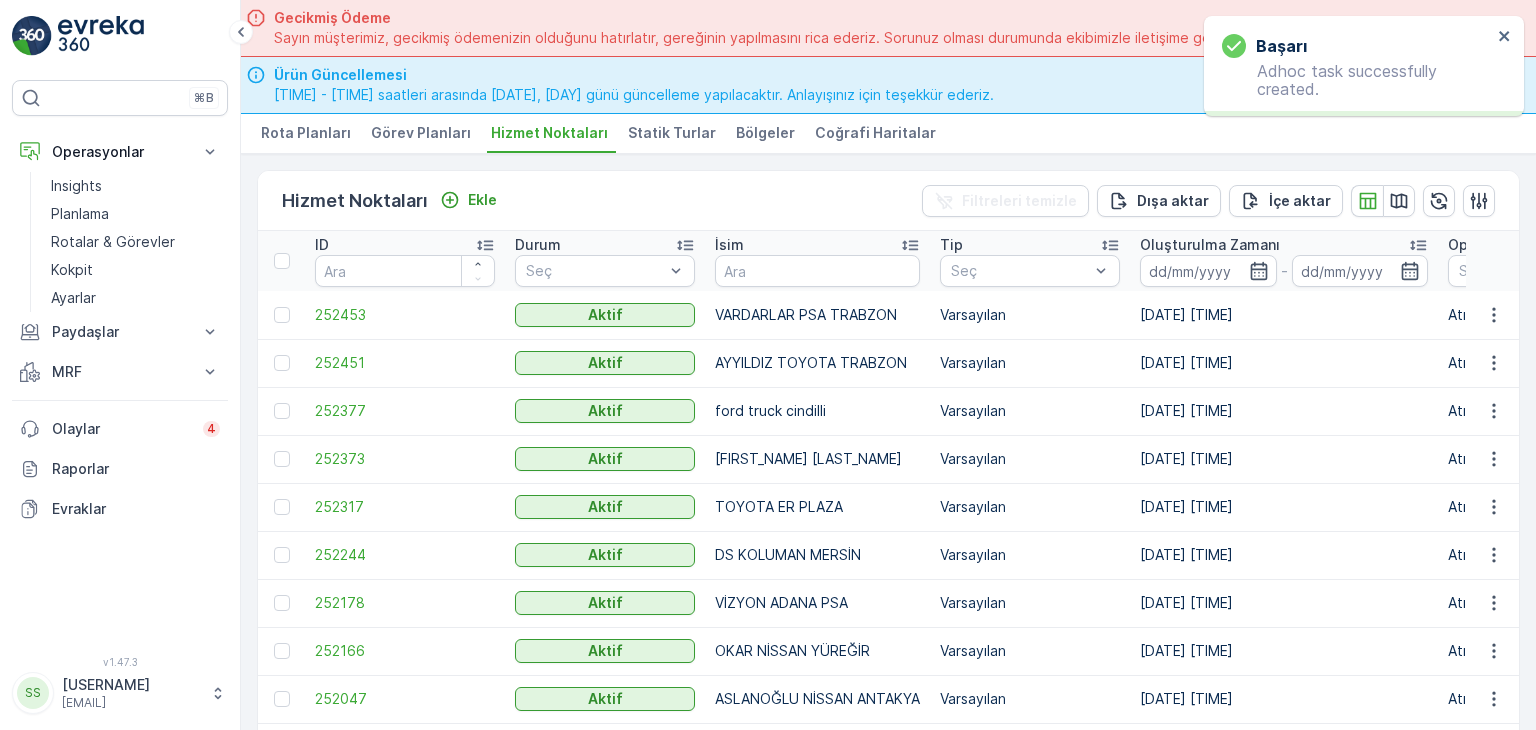 scroll, scrollTop: 0, scrollLeft: 0, axis: both 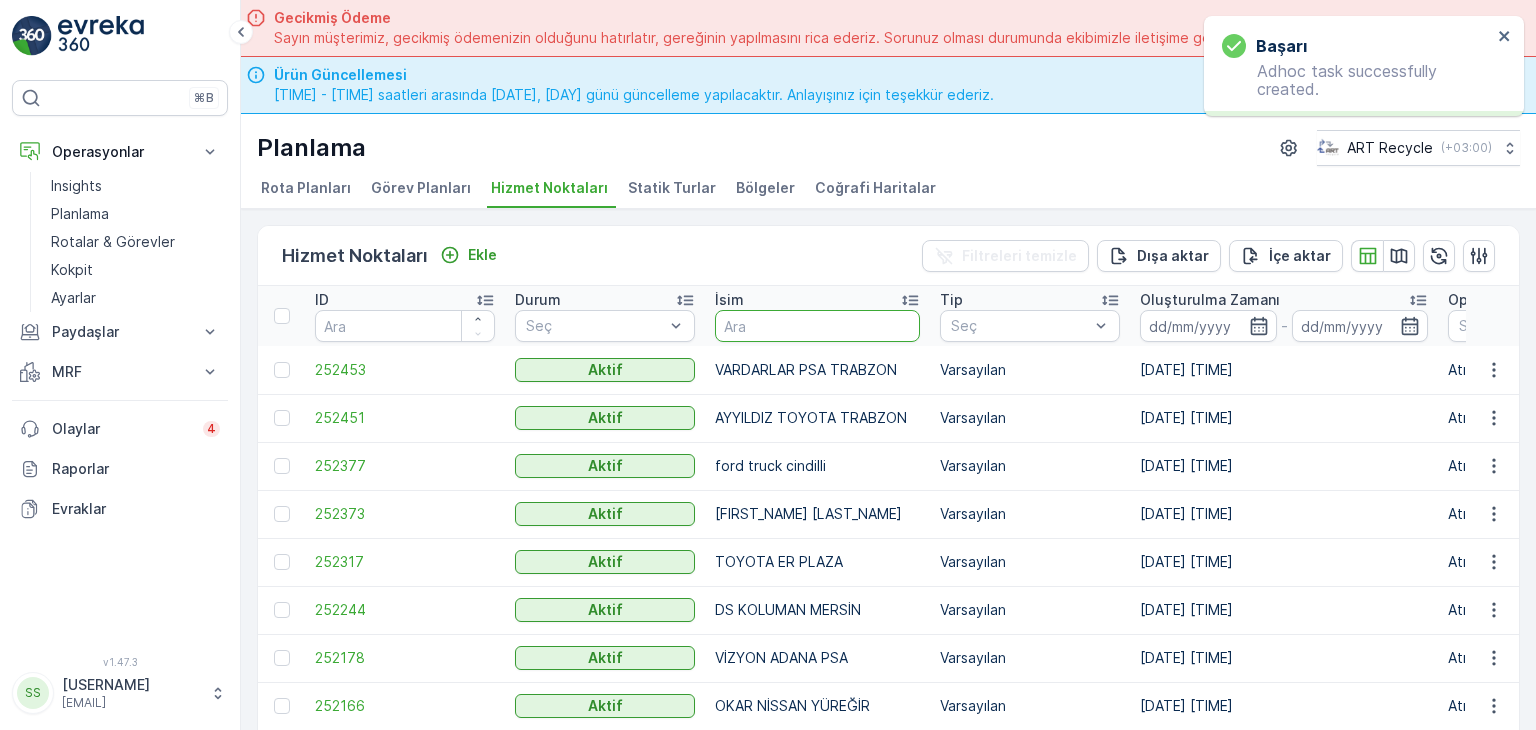 click at bounding box center (817, 326) 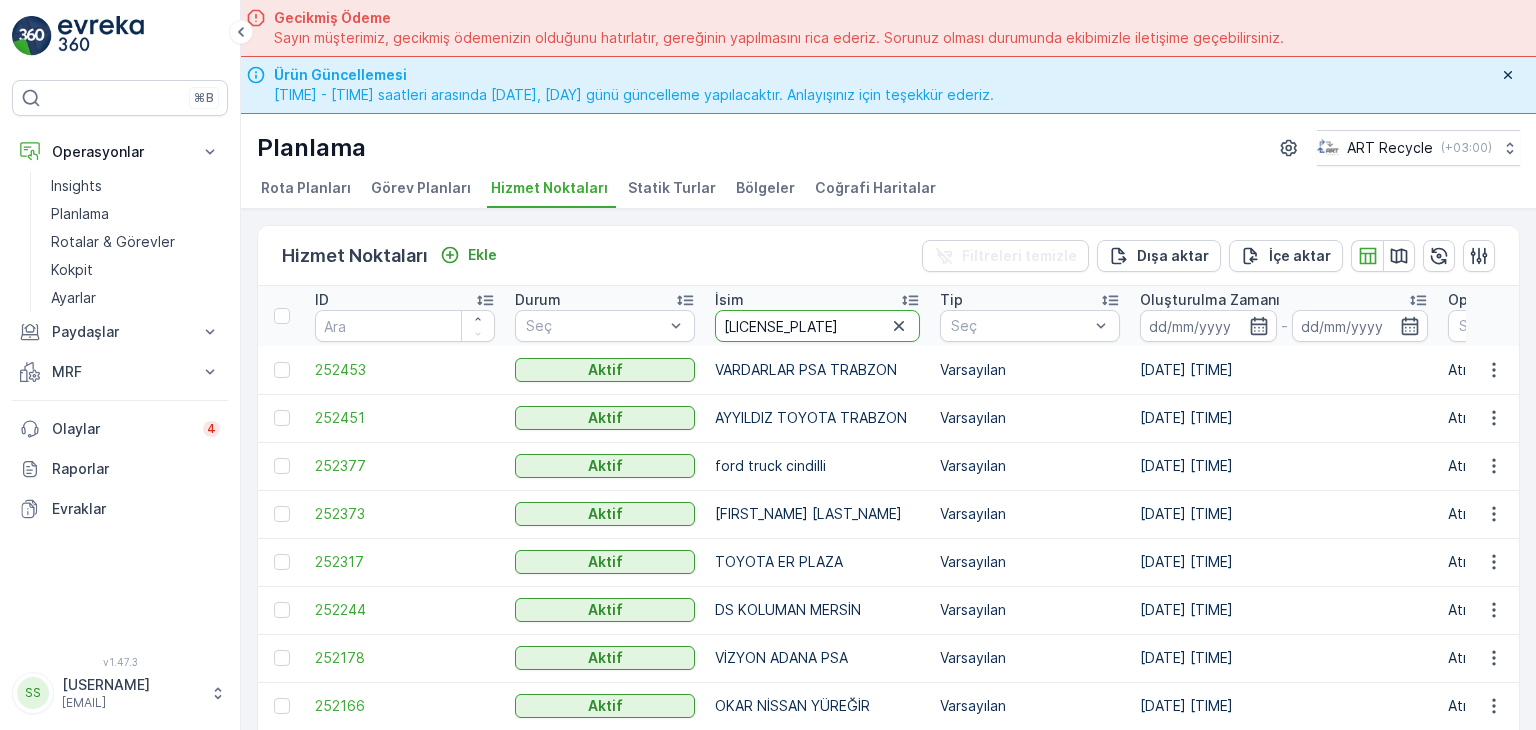 type on "16ART175" 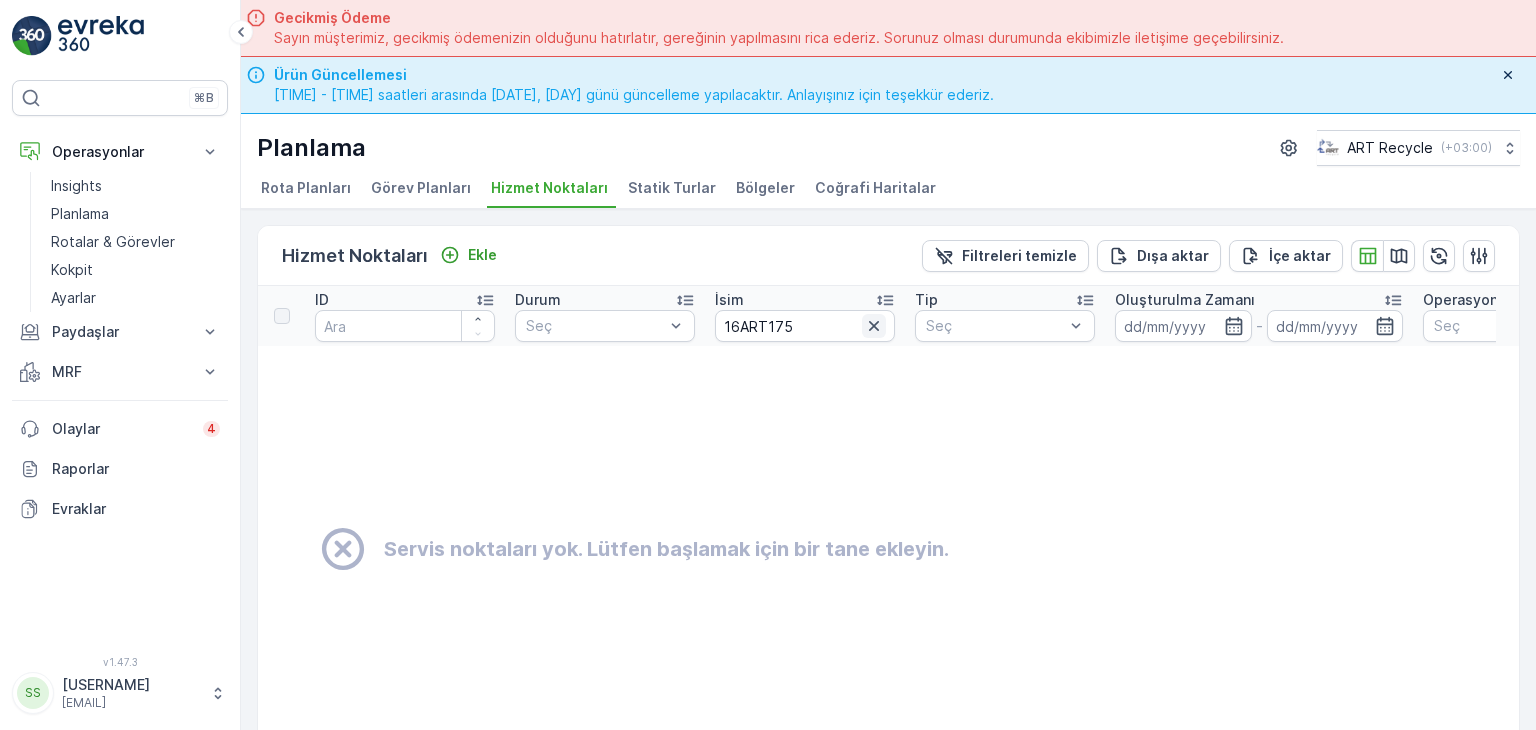 click 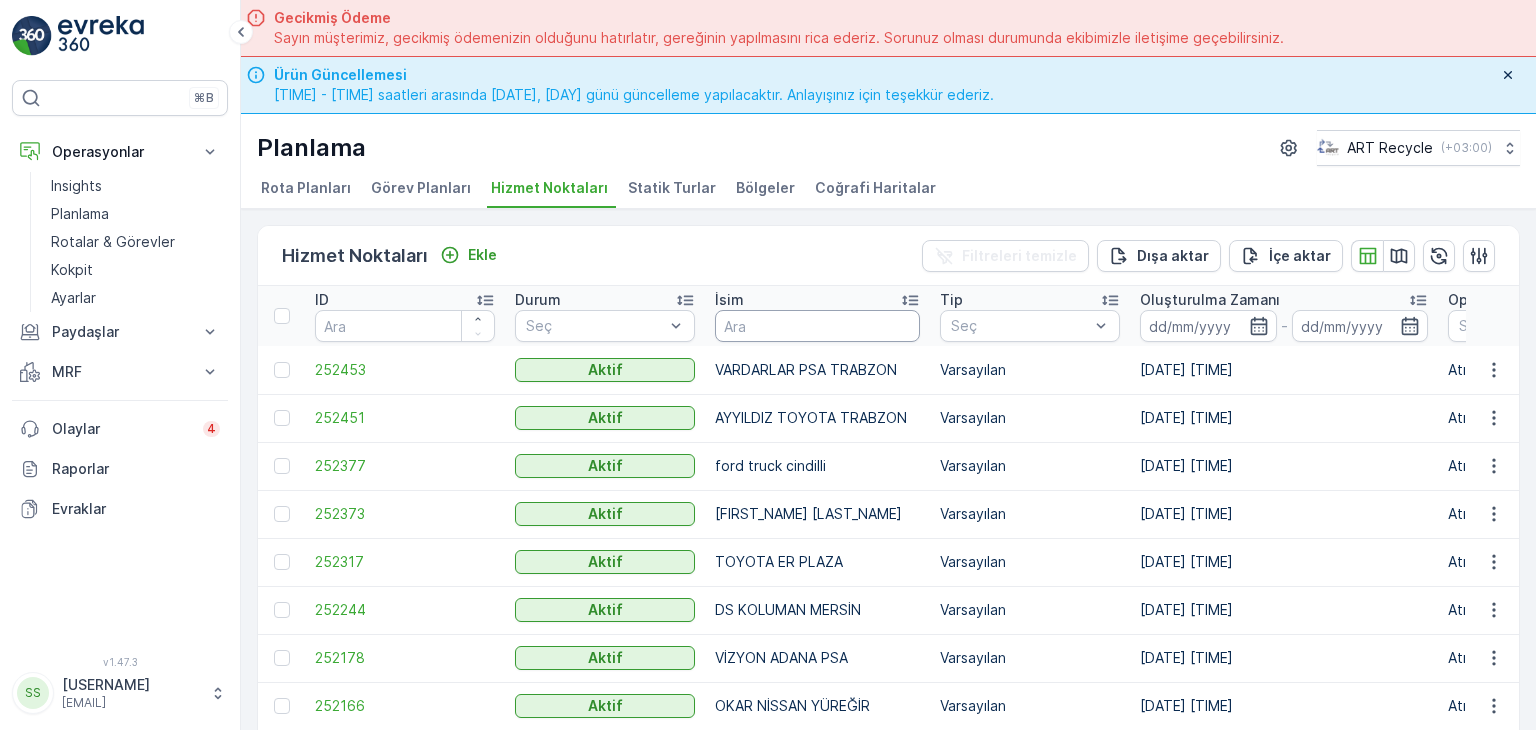 click at bounding box center [817, 326] 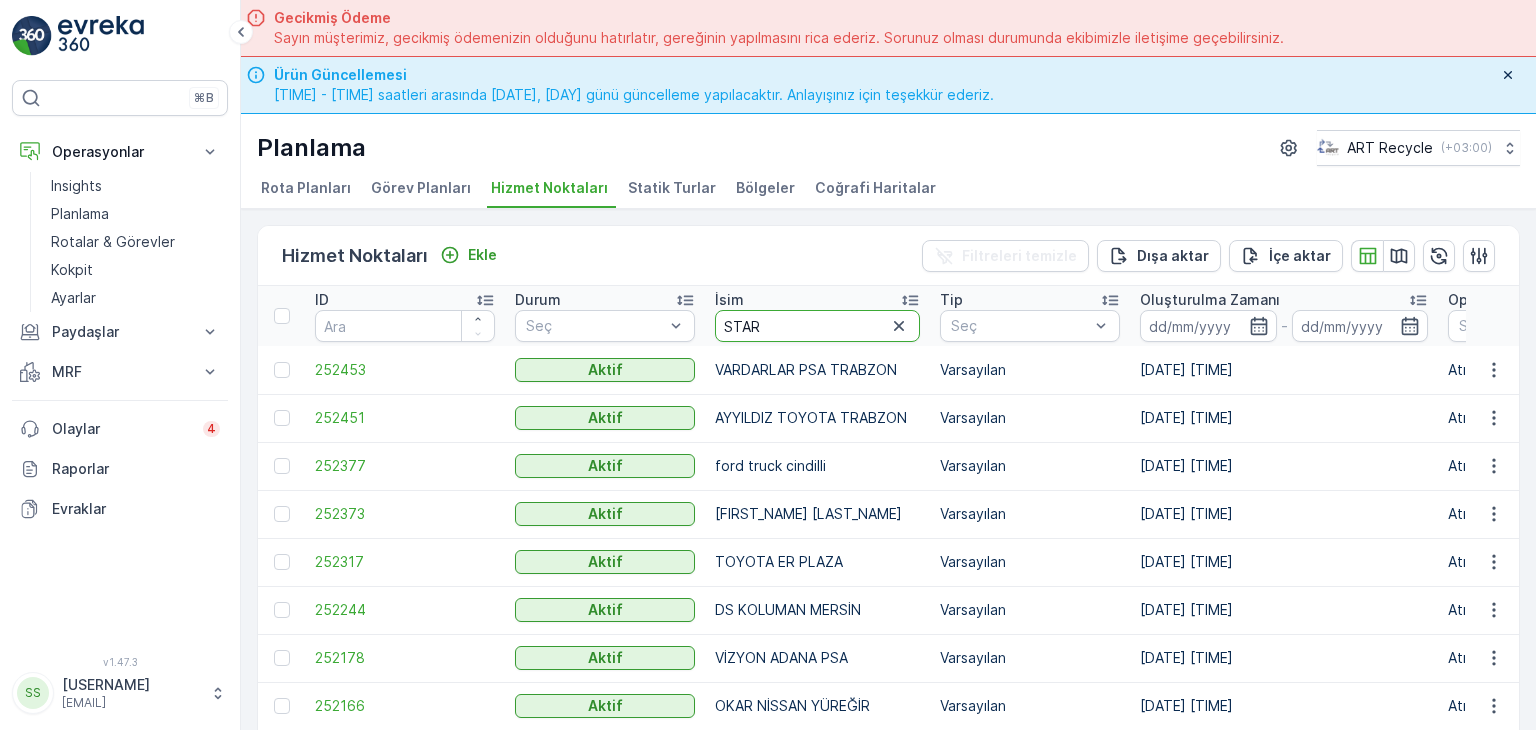 type on "STARW" 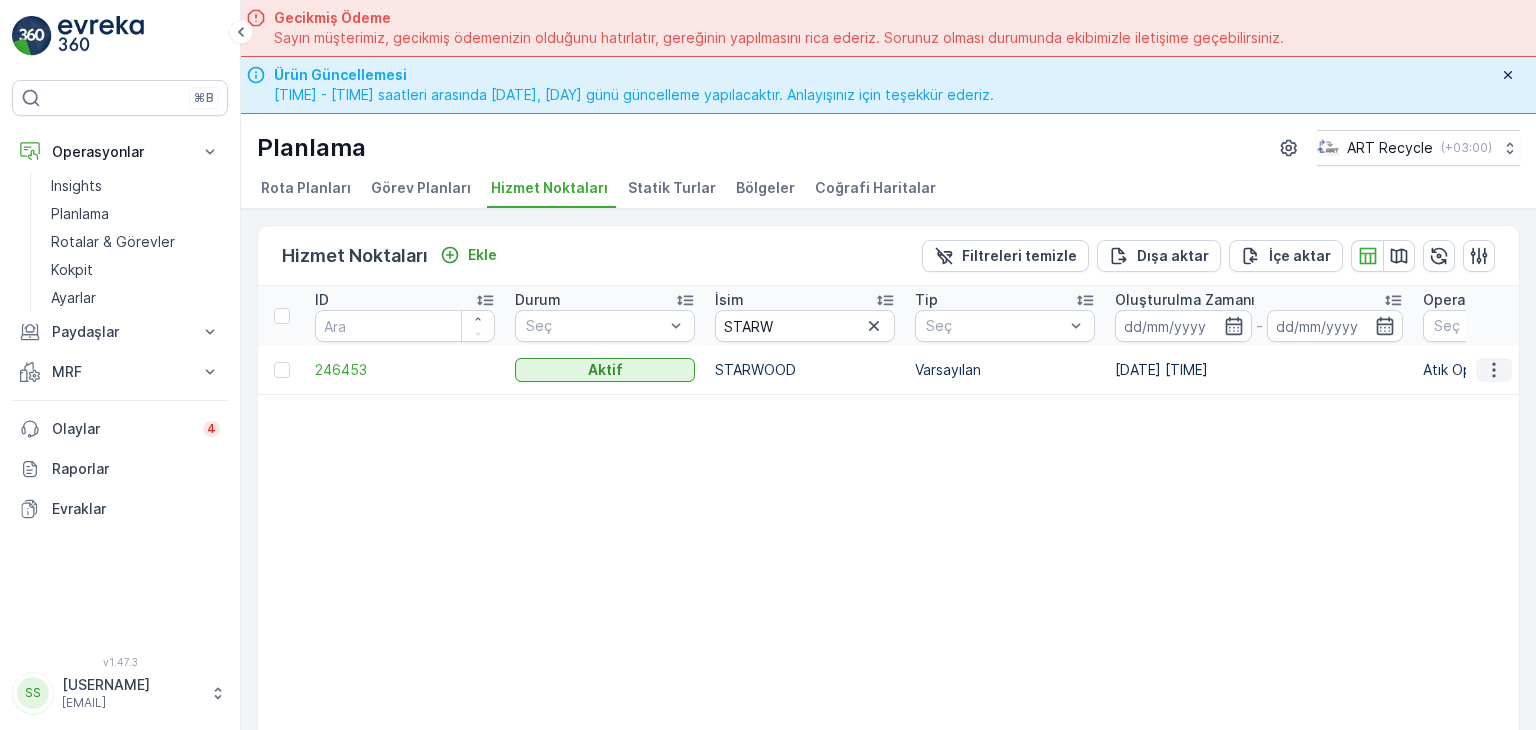 click 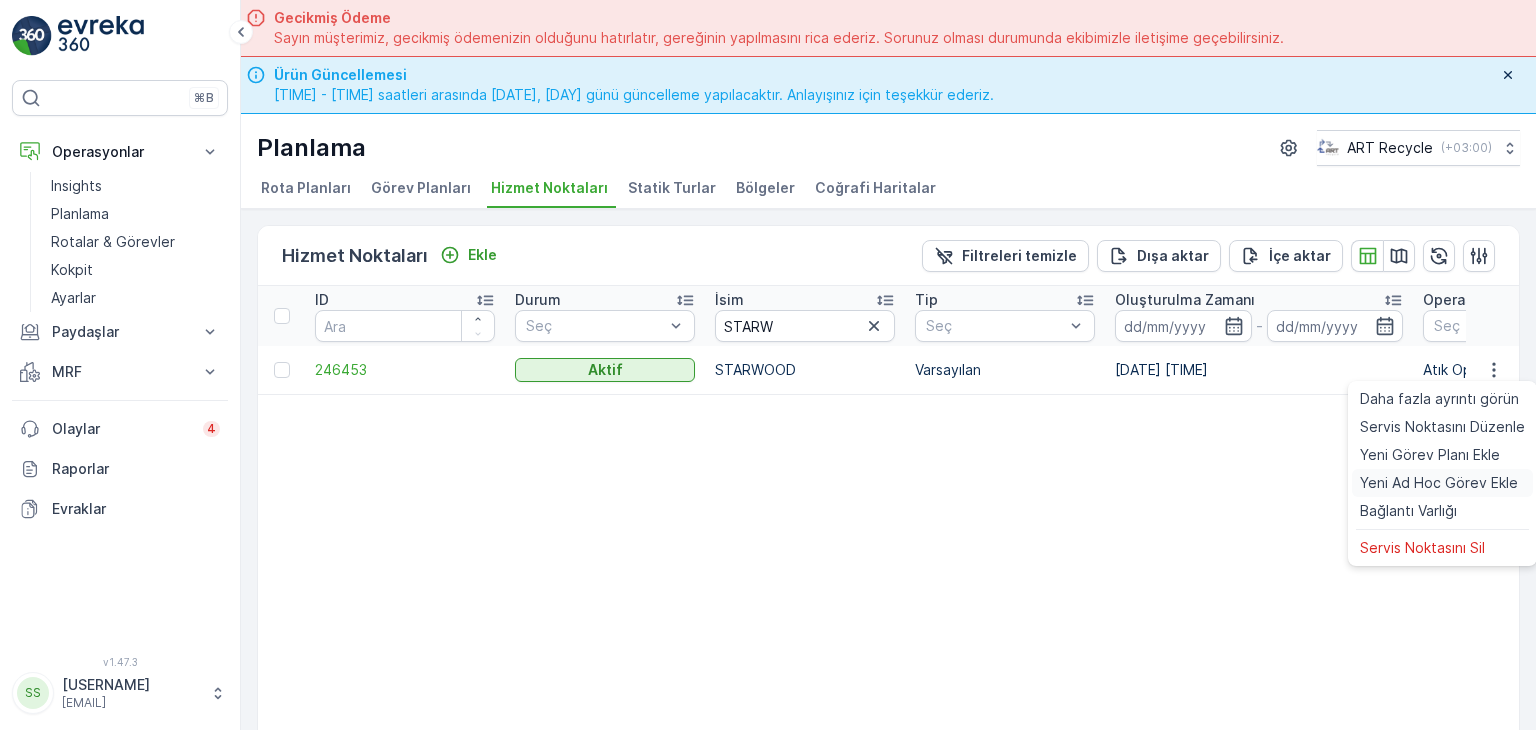 click on "Yeni Ad Hoc Görev Ekle" at bounding box center [1439, 483] 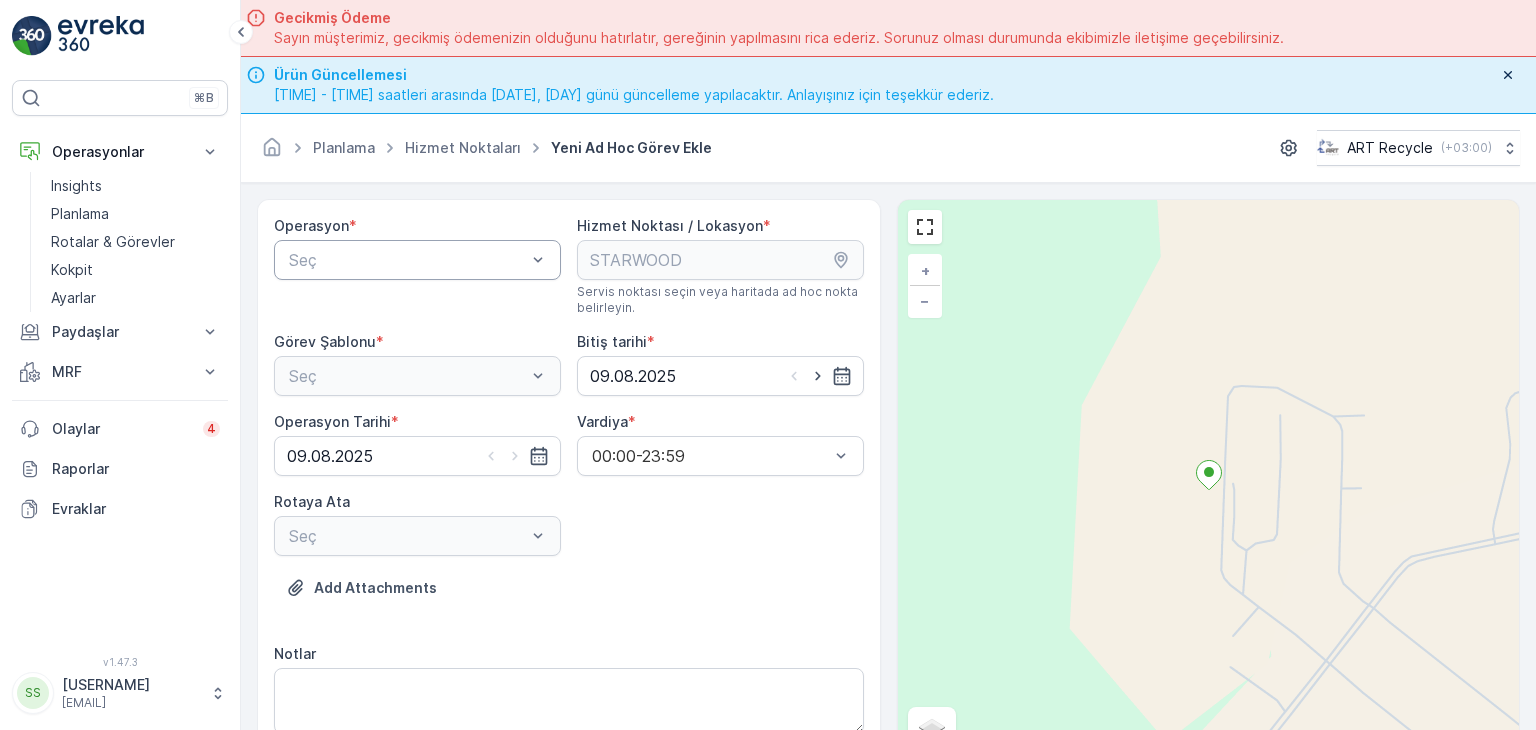 click at bounding box center [407, 260] 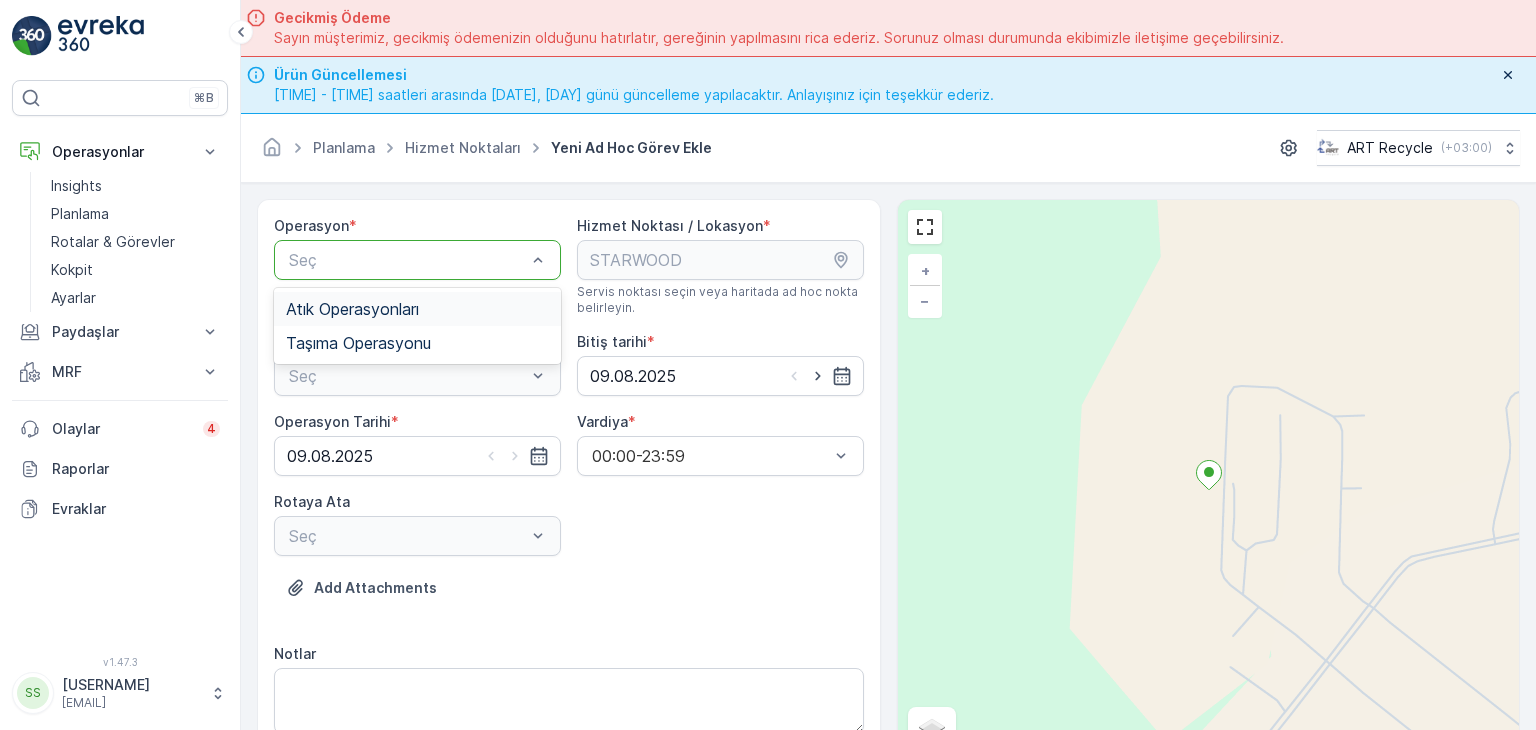 click on "Atık Operasyonları" at bounding box center [352, 309] 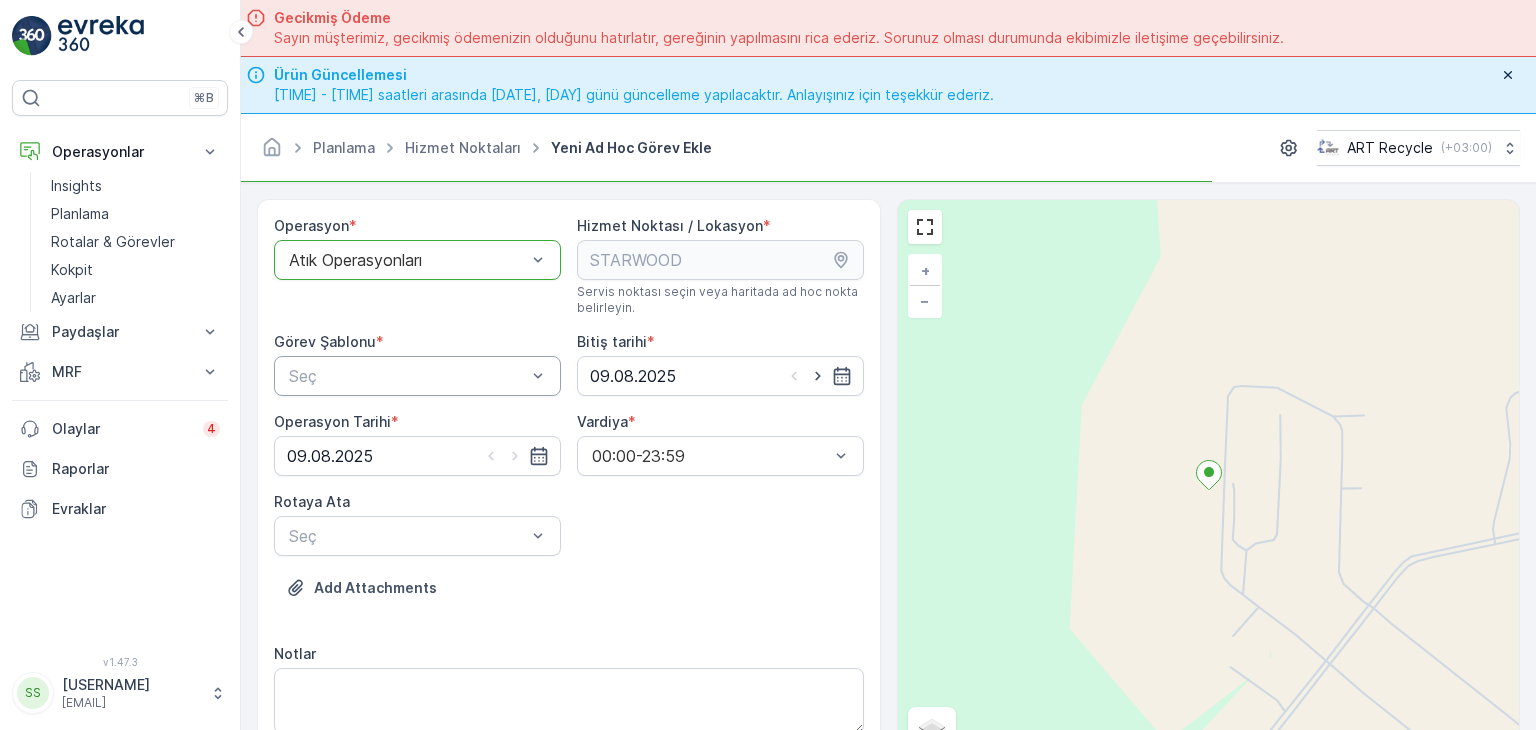 click on "Seç" at bounding box center [417, 376] 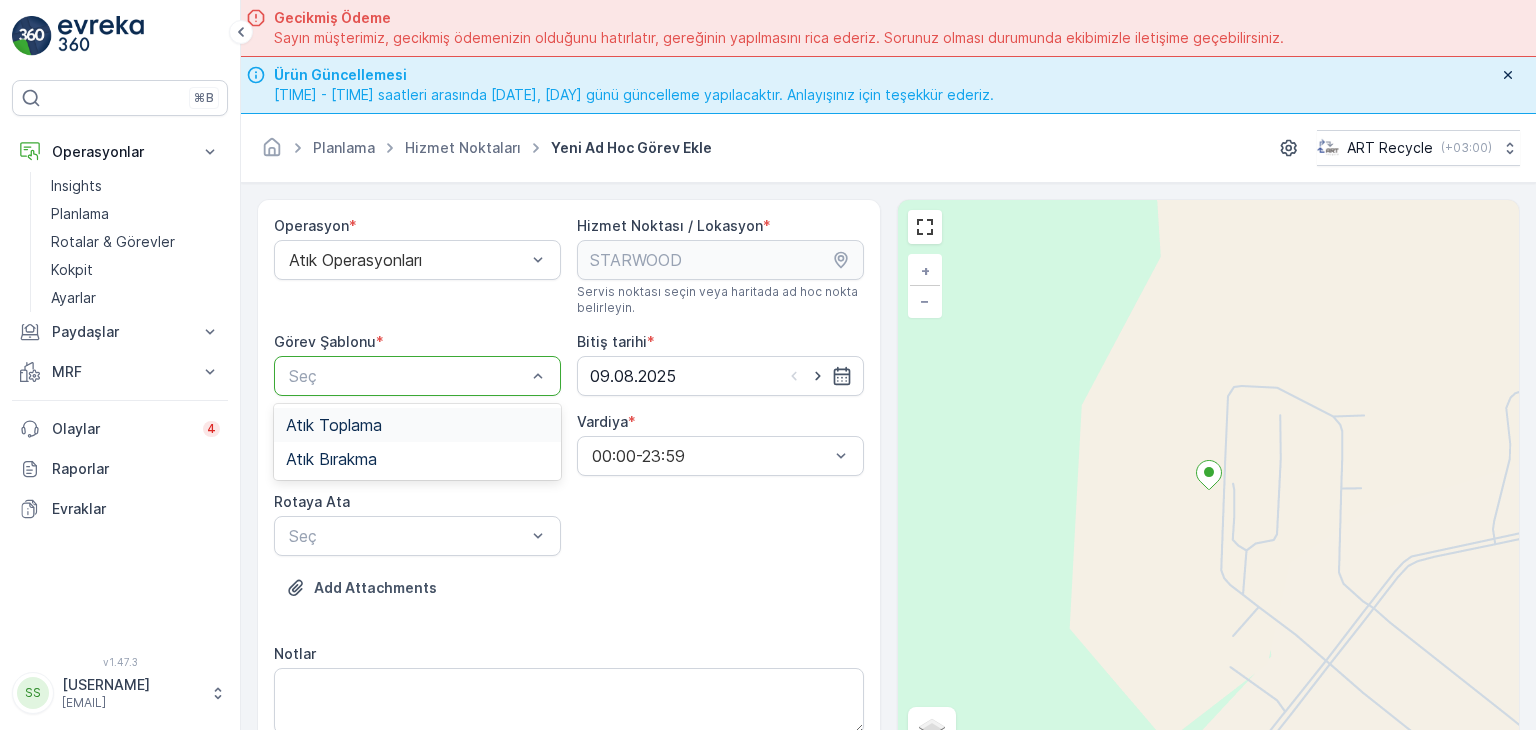click on "Atık Toplama" at bounding box center [334, 425] 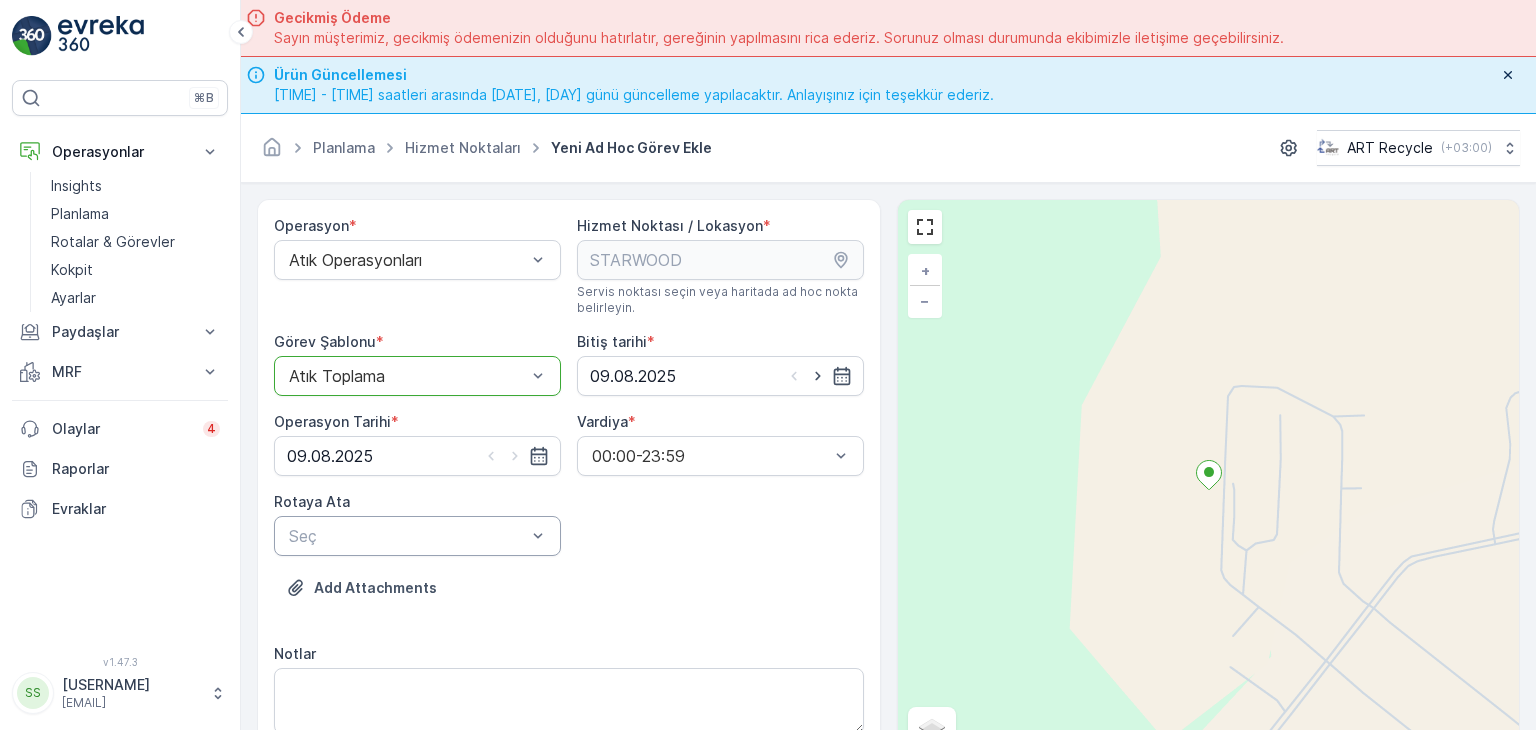 click at bounding box center (407, 536) 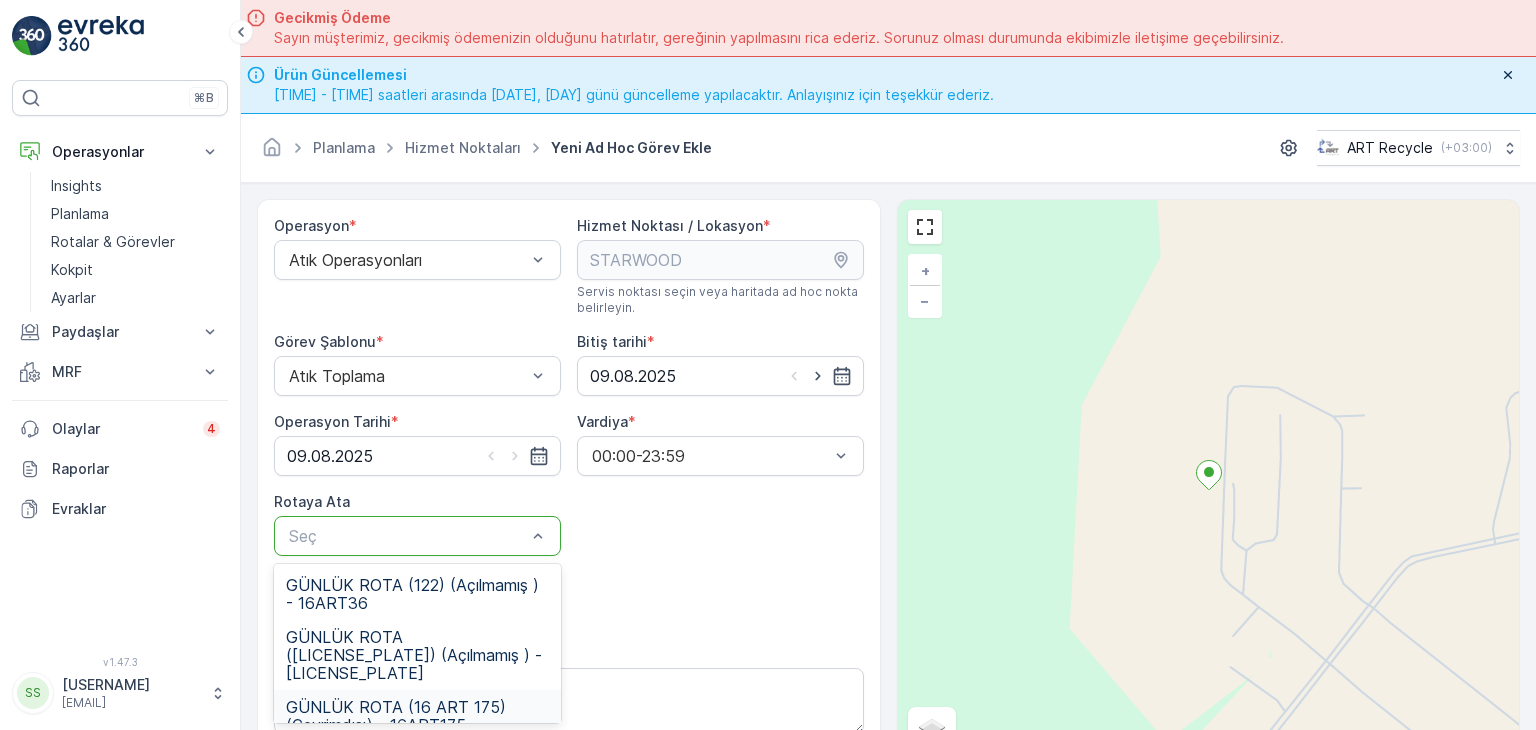 click on "GÜNLÜK ROTA (16 ART 175) (Çevrimdışı) - 16ART175" at bounding box center [417, 716] 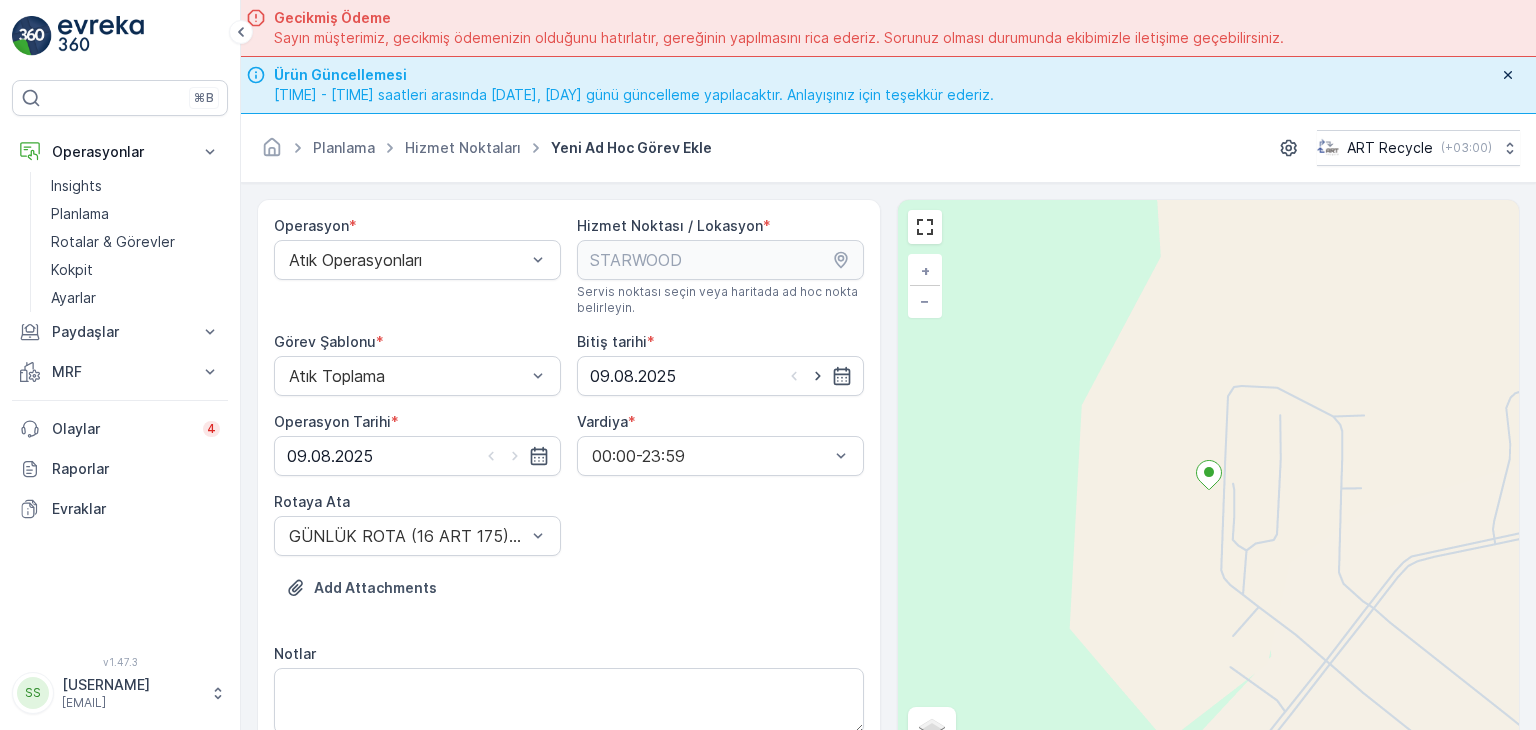 click on "Add Attachments" at bounding box center [569, 600] 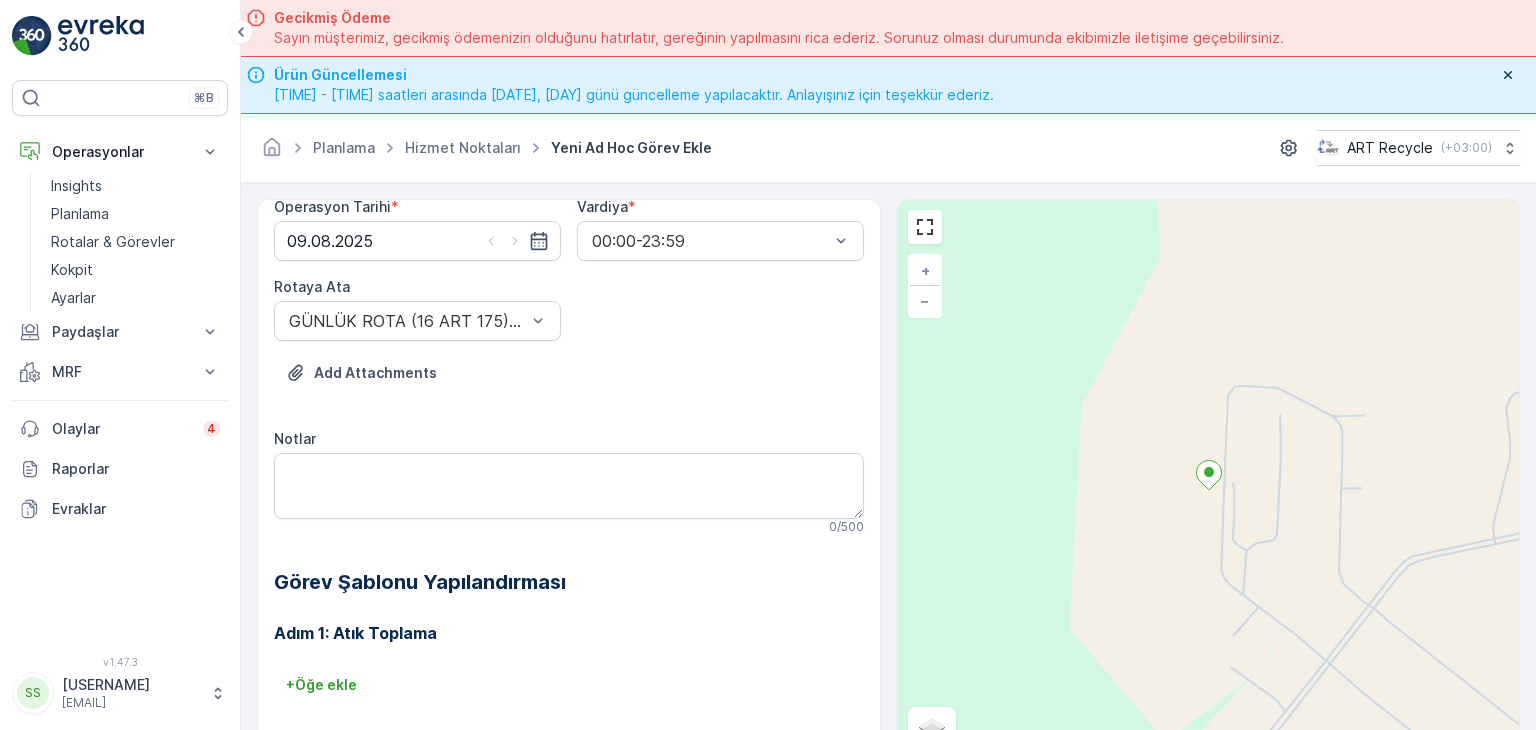 scroll, scrollTop: 368, scrollLeft: 0, axis: vertical 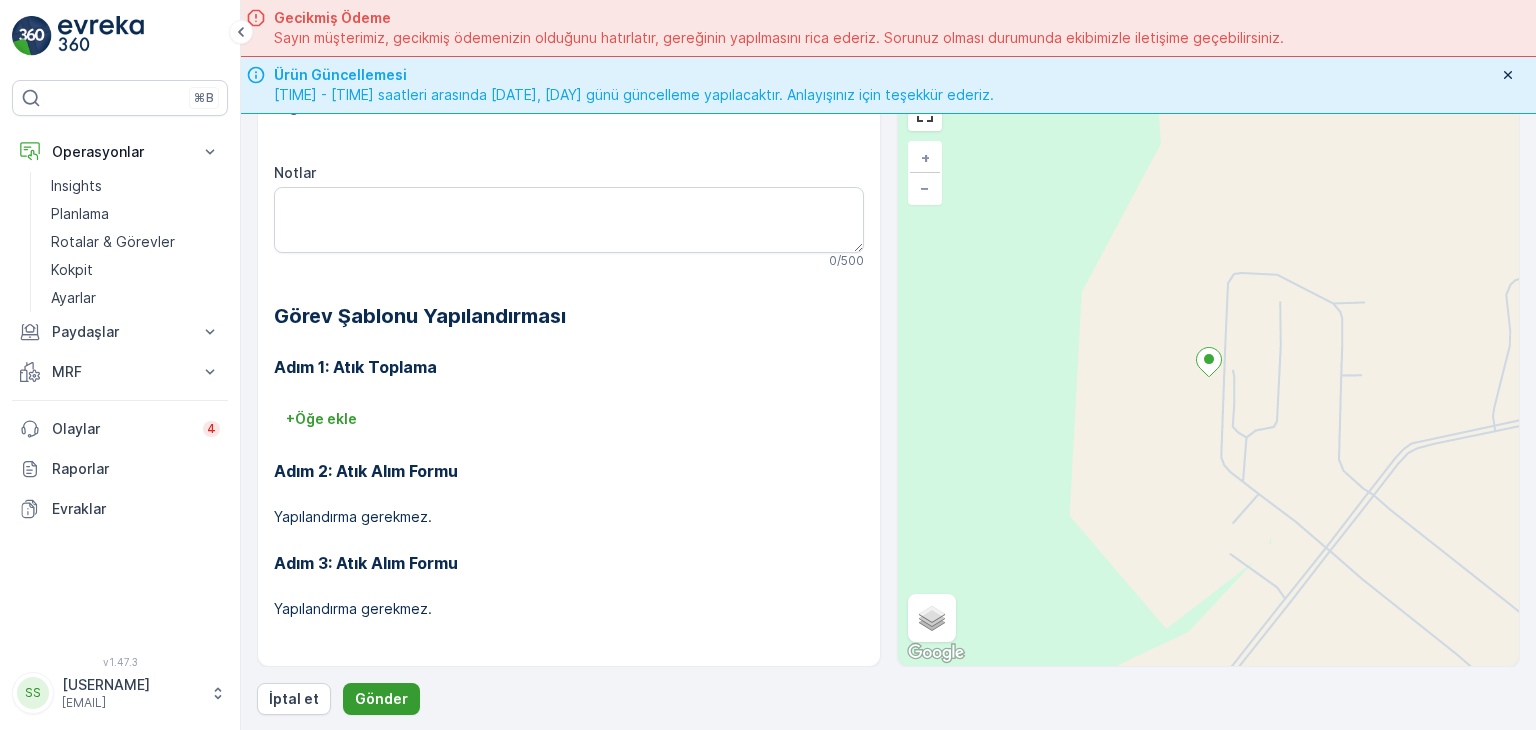 click on "Gönder" at bounding box center (381, 699) 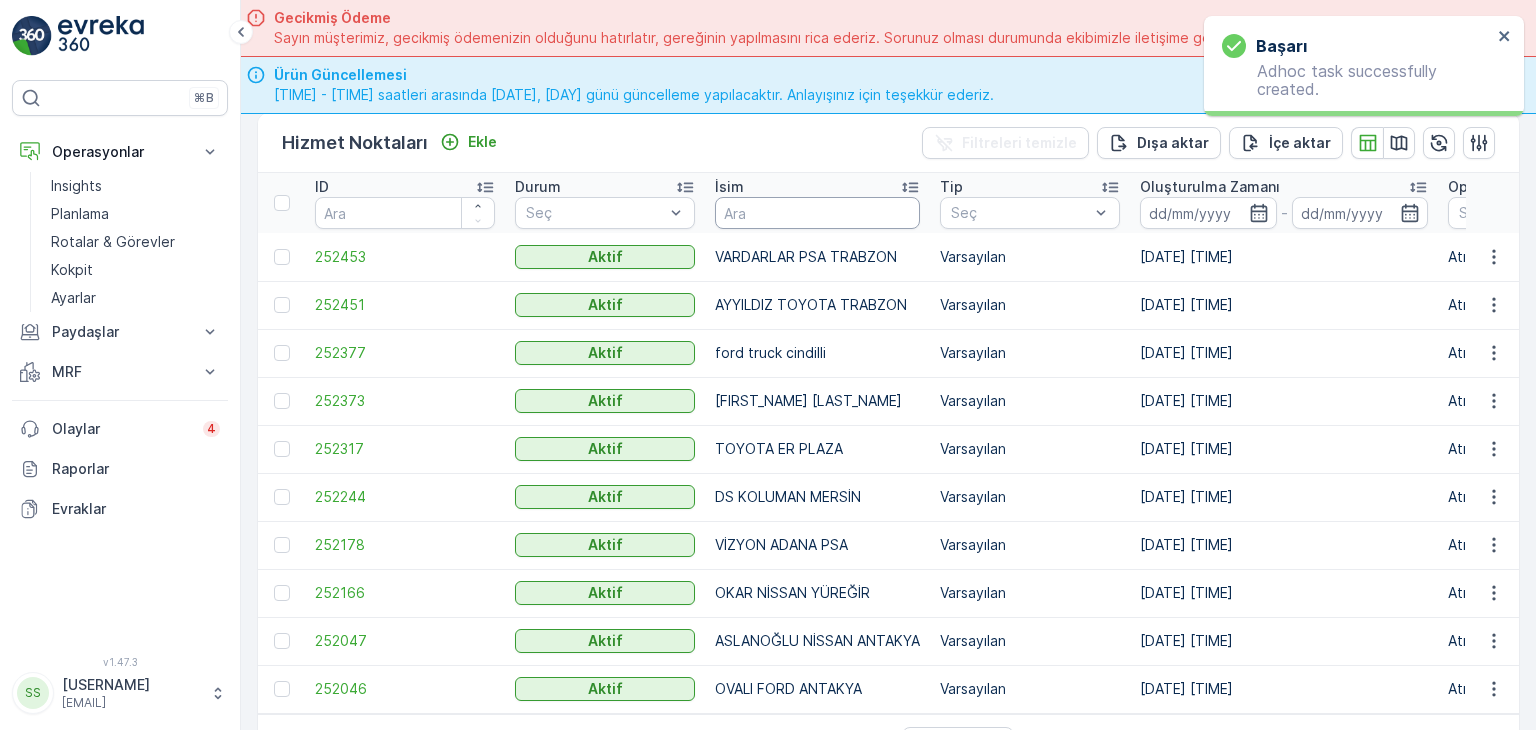 click at bounding box center (817, 213) 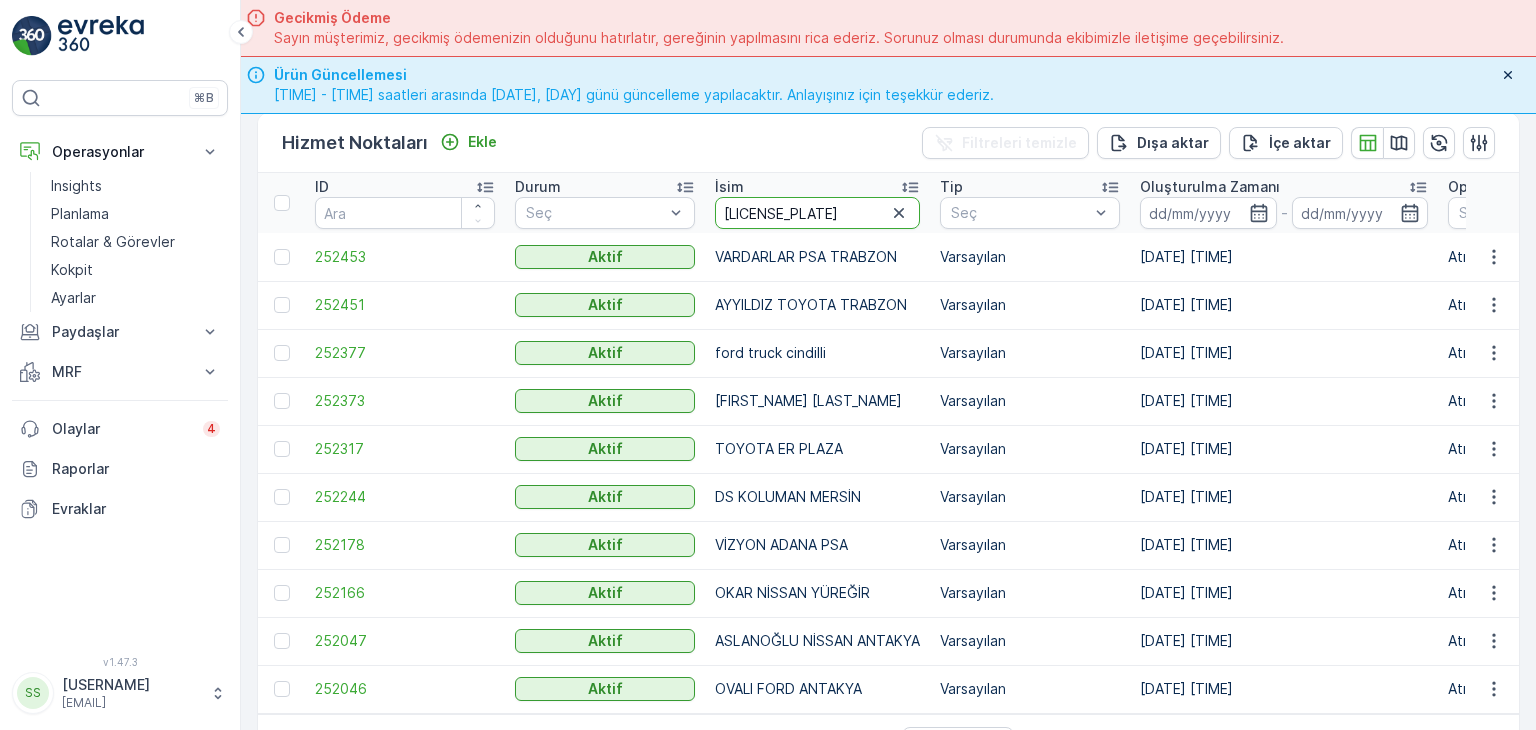 type on "[LICENSE_PLATE]" 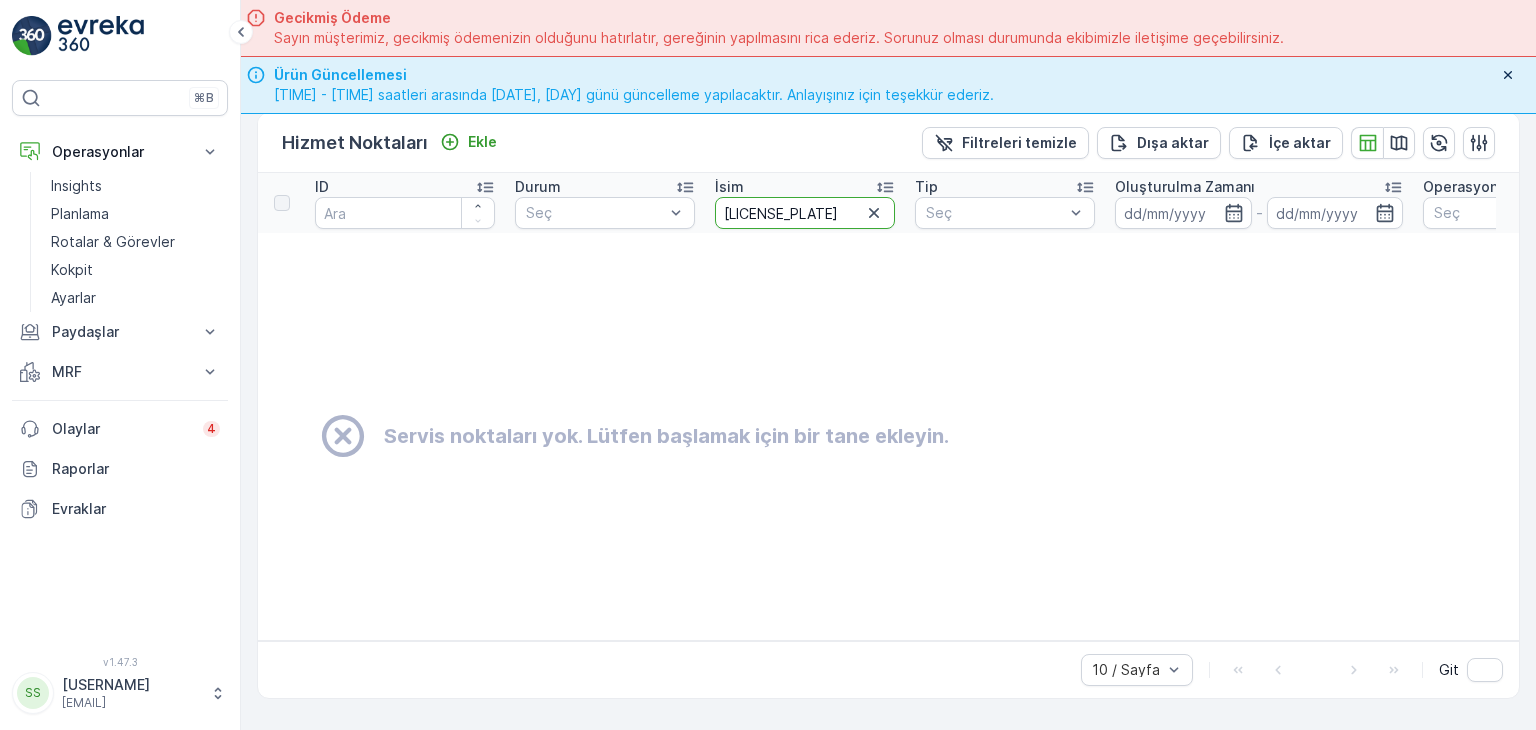 drag, startPoint x: 327, startPoint y: 212, endPoint x: 310, endPoint y: 213, distance: 17.029387 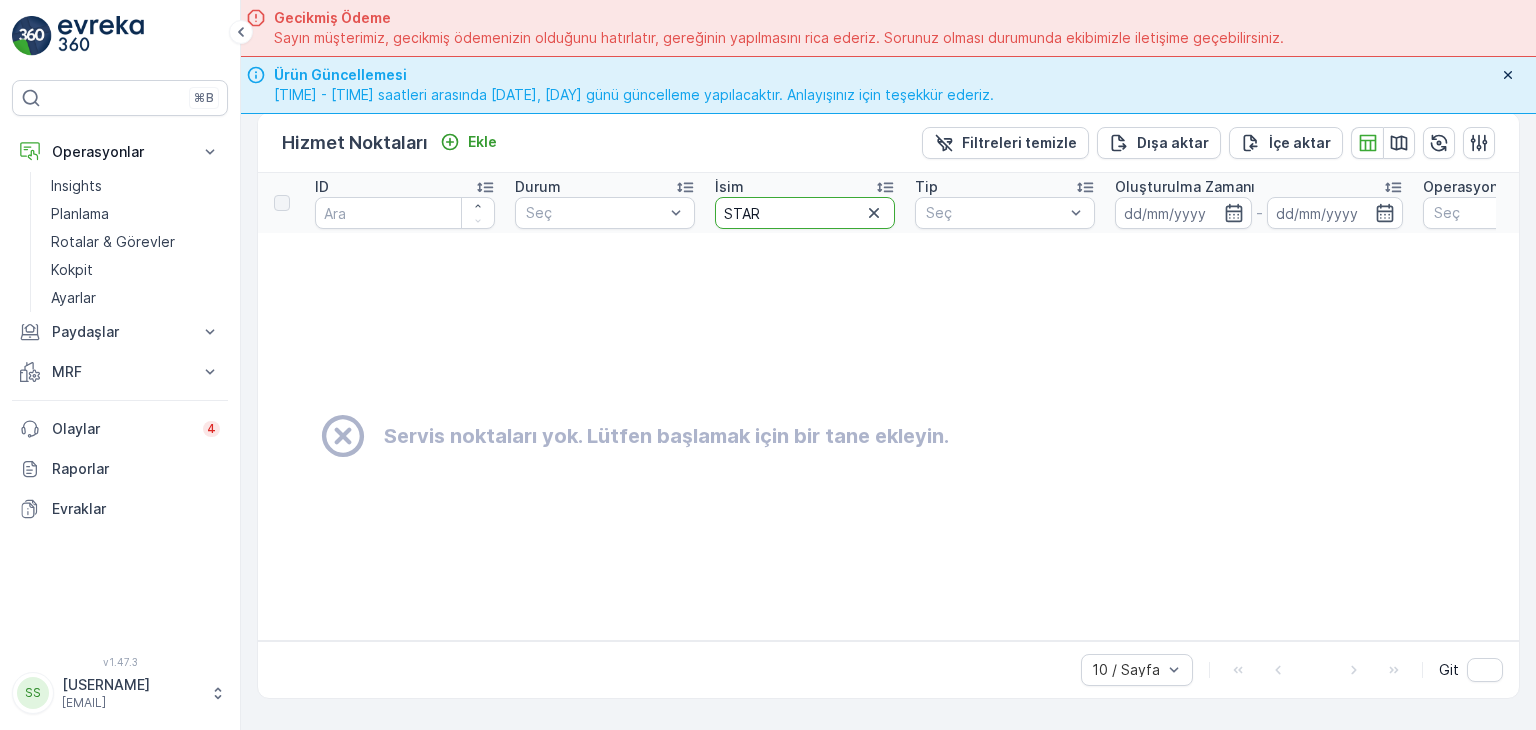 type on "STARW" 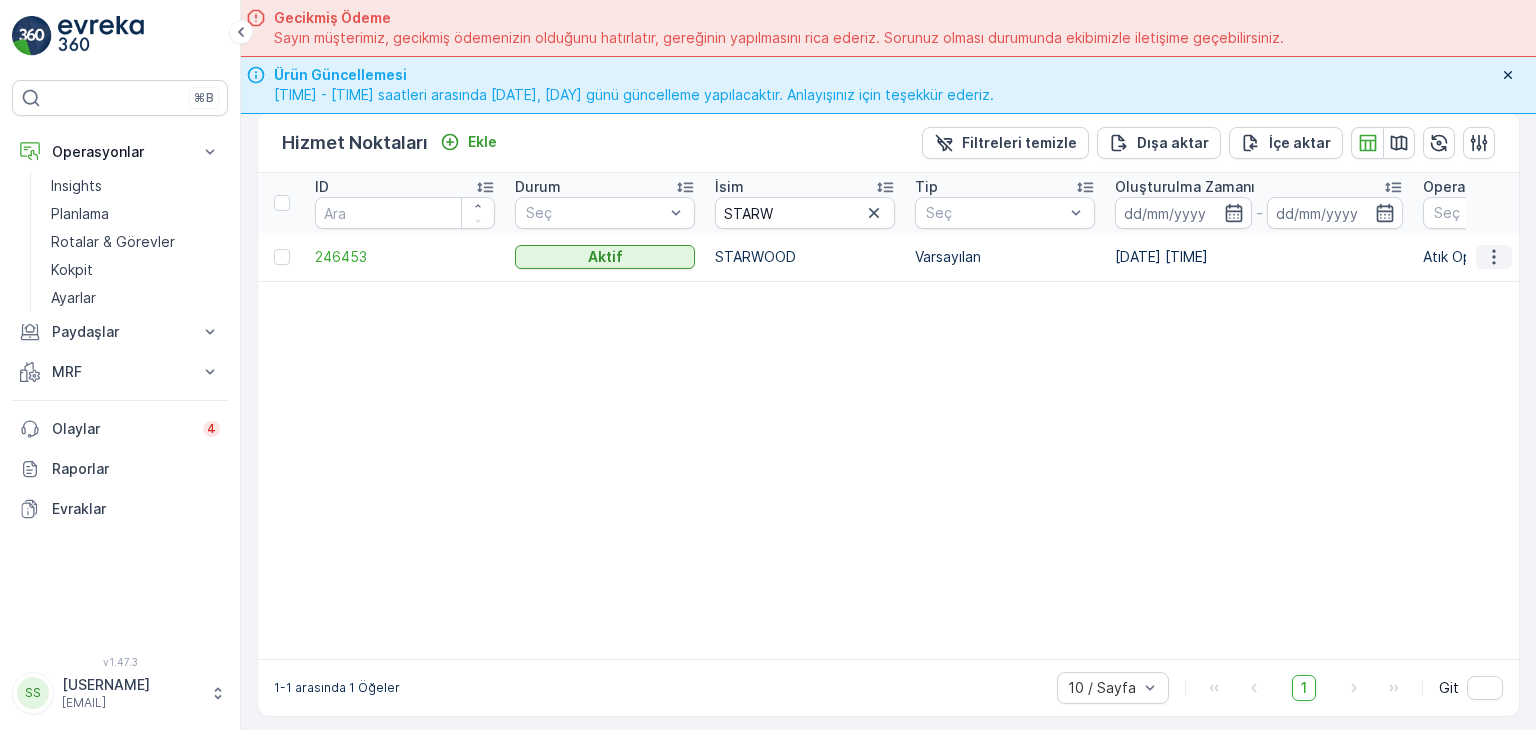 click 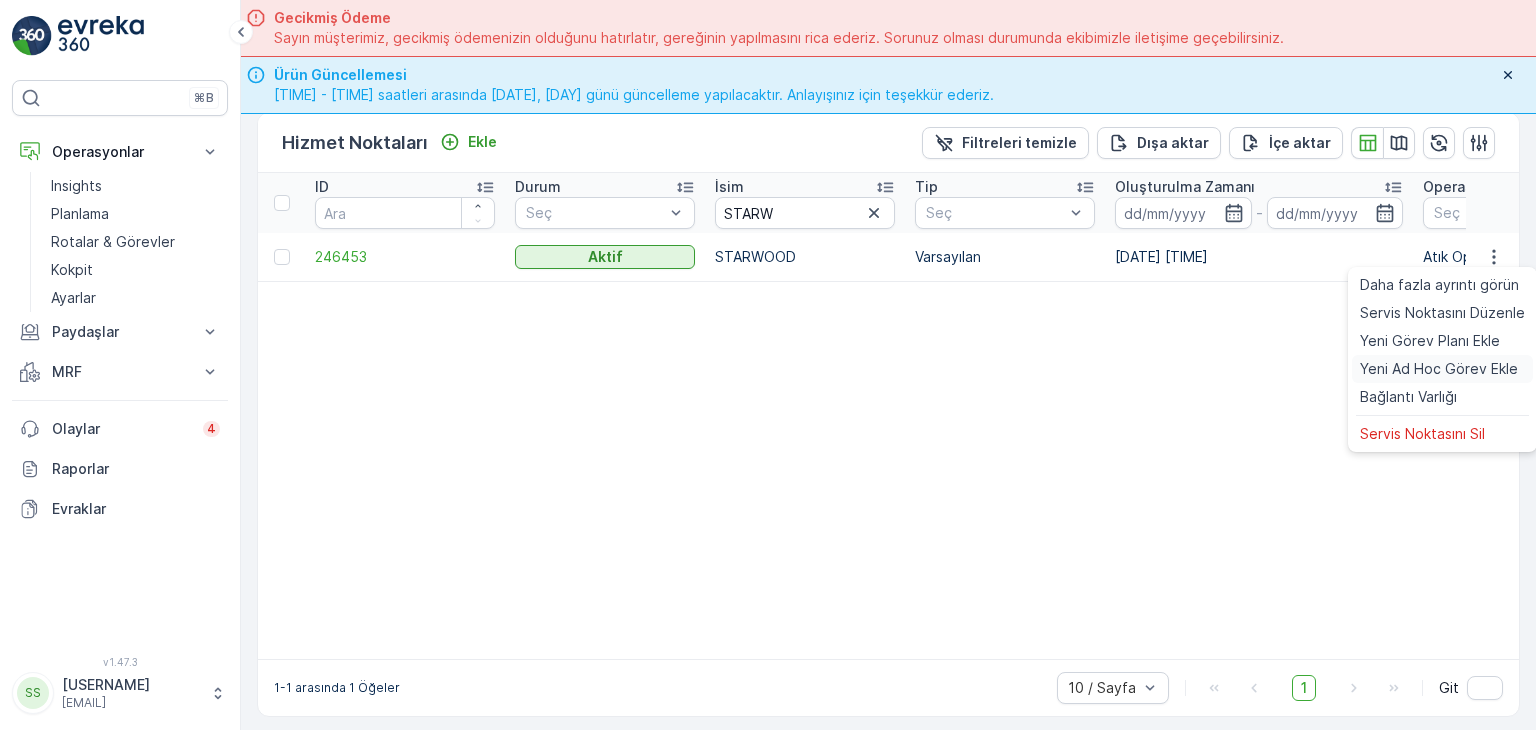 click on "Yeni Ad Hoc Görev Ekle" at bounding box center [1439, 369] 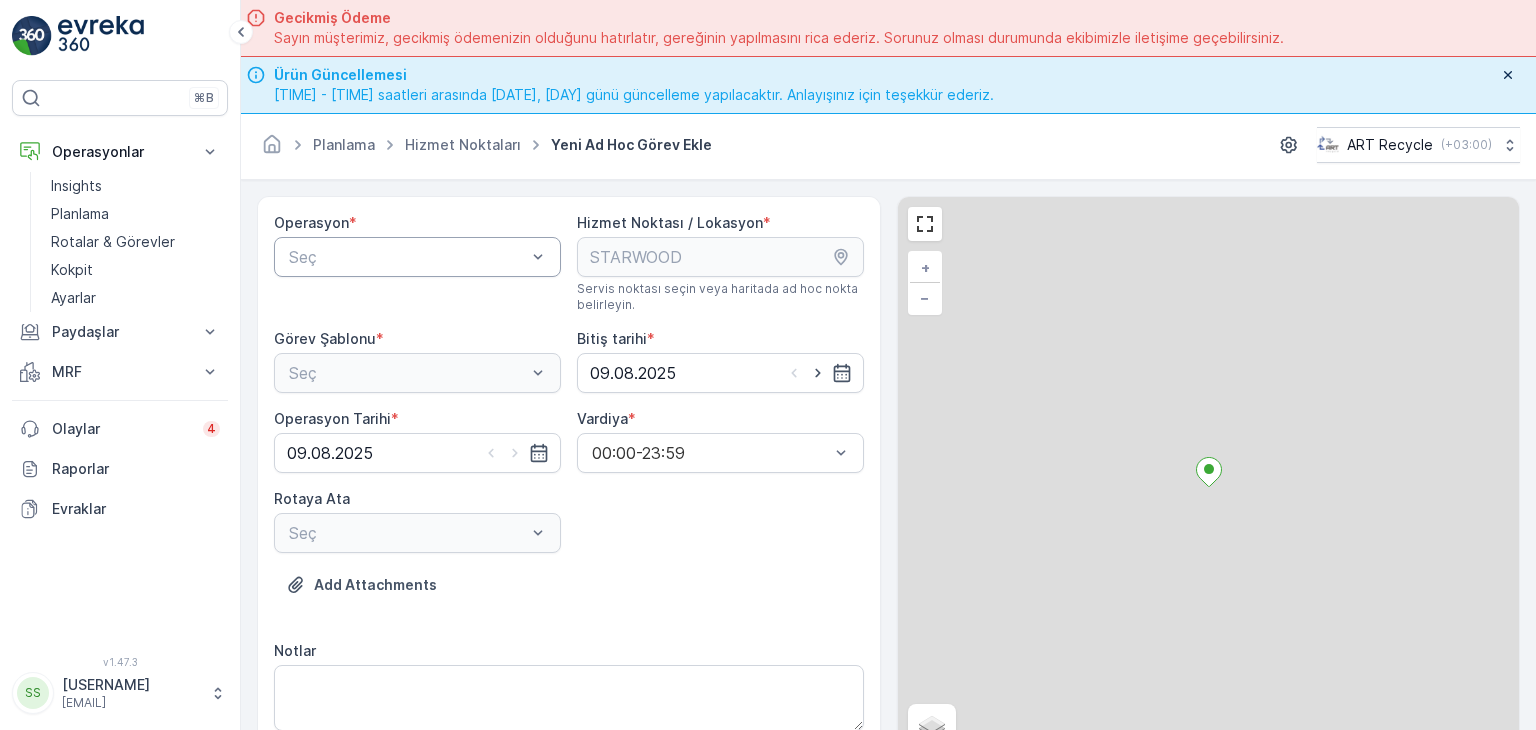 scroll, scrollTop: 0, scrollLeft: 0, axis: both 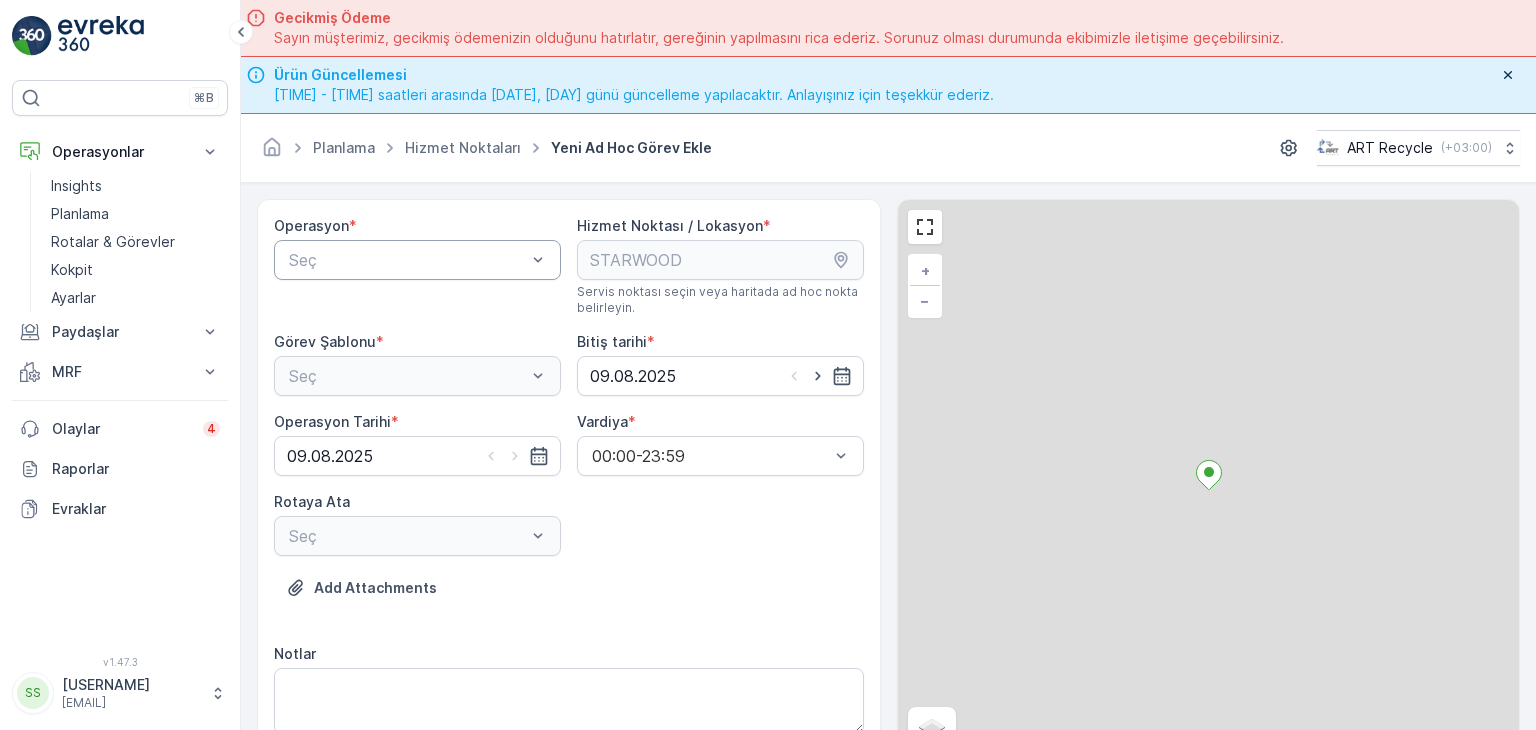 click at bounding box center [407, 260] 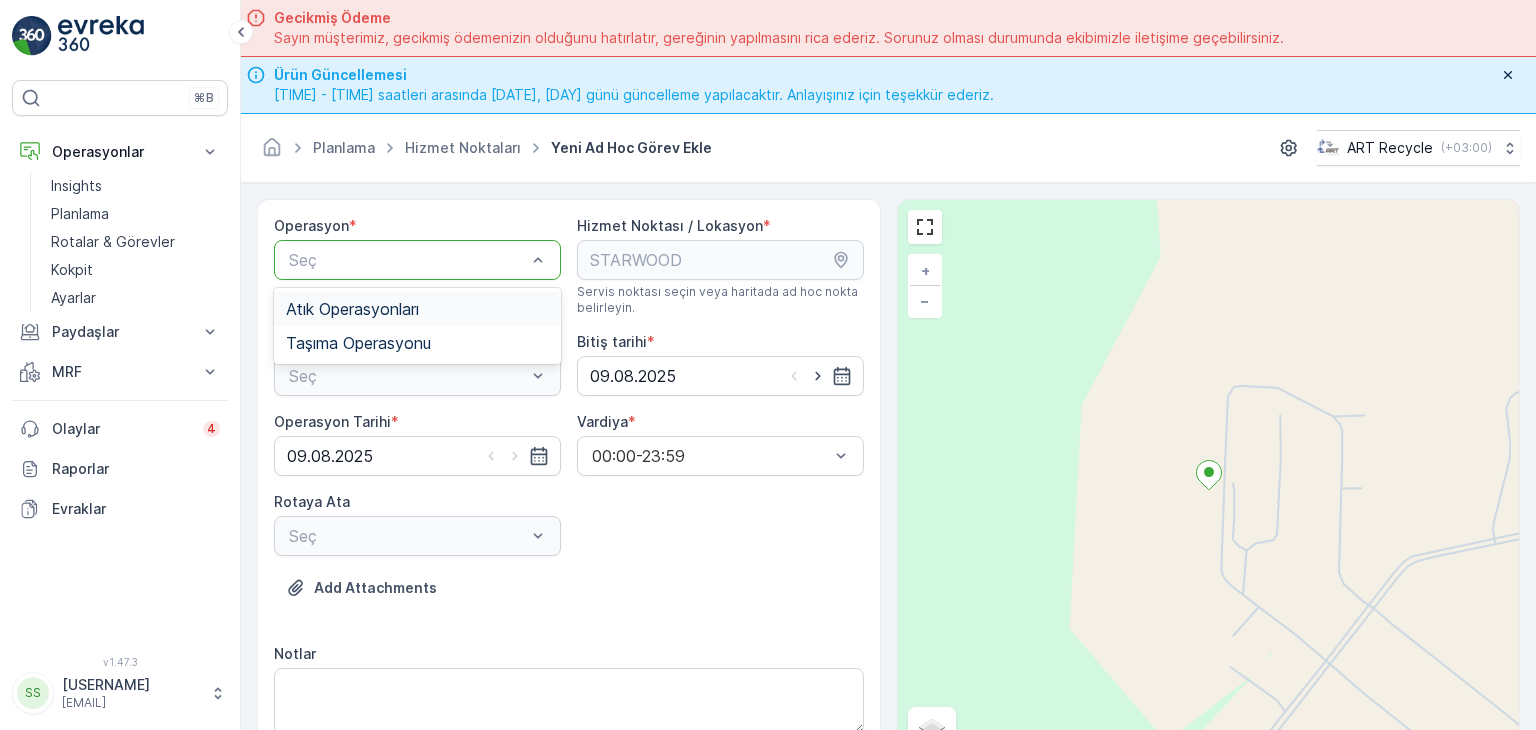 drag, startPoint x: 416, startPoint y: 306, endPoint x: 401, endPoint y: 341, distance: 38.078865 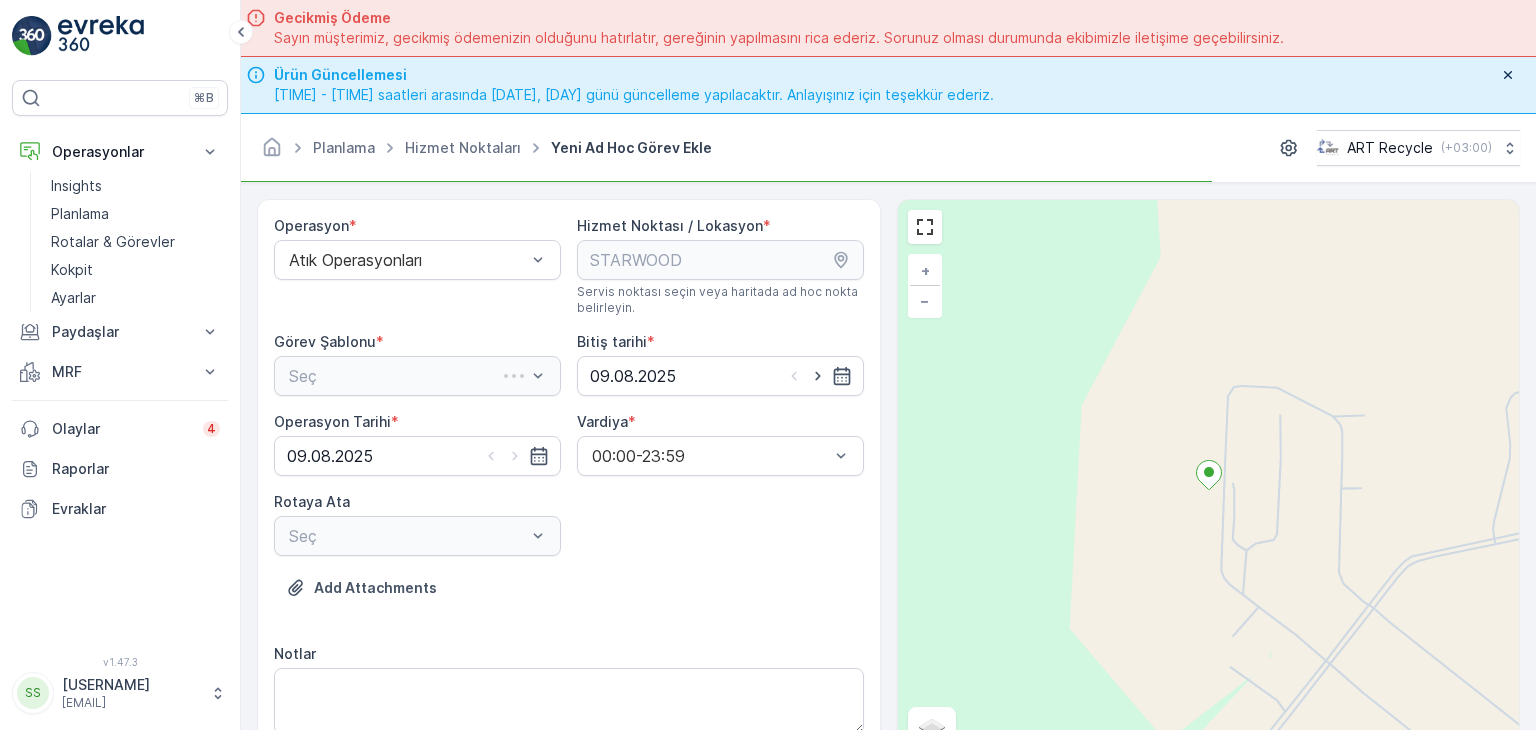 click on "Seç" at bounding box center (417, 376) 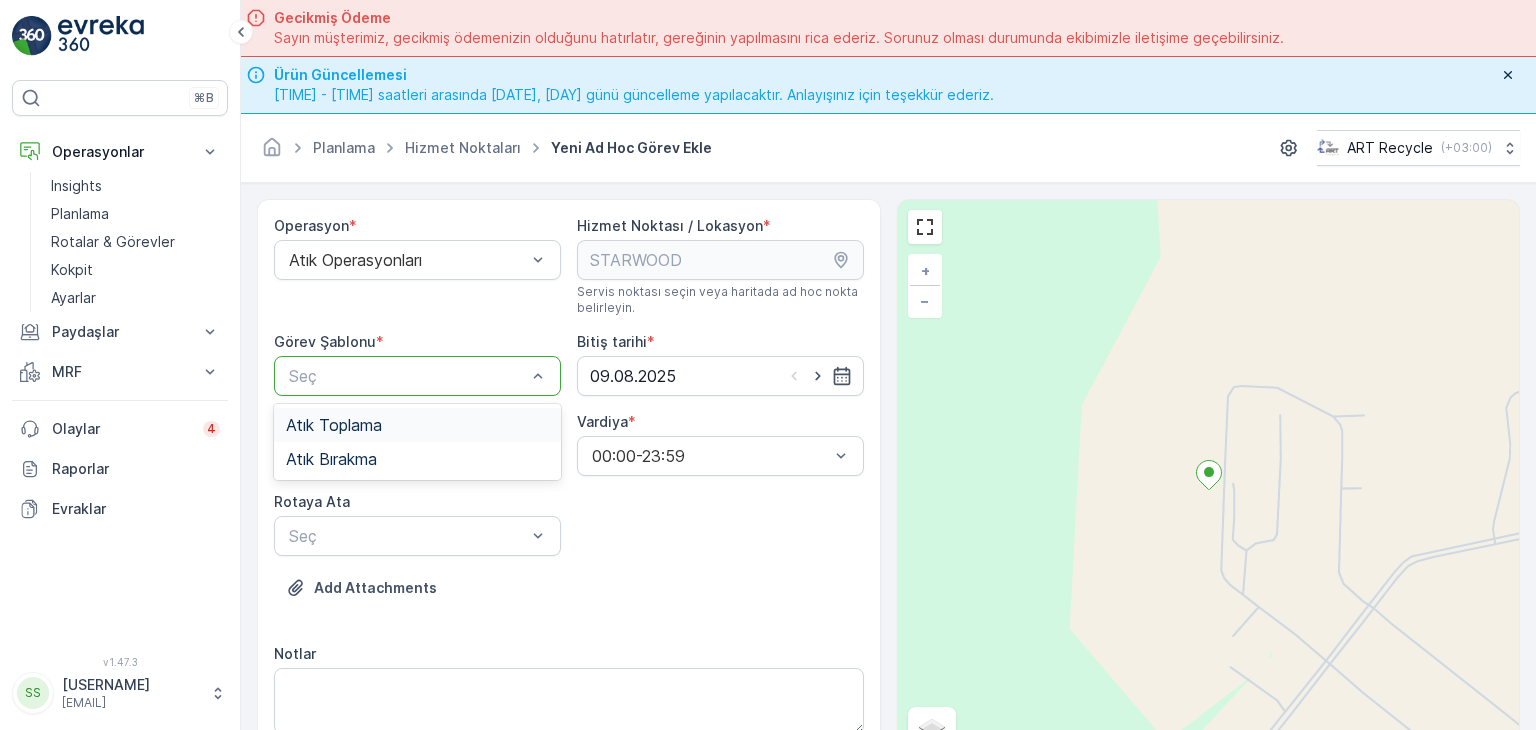 click at bounding box center (407, 376) 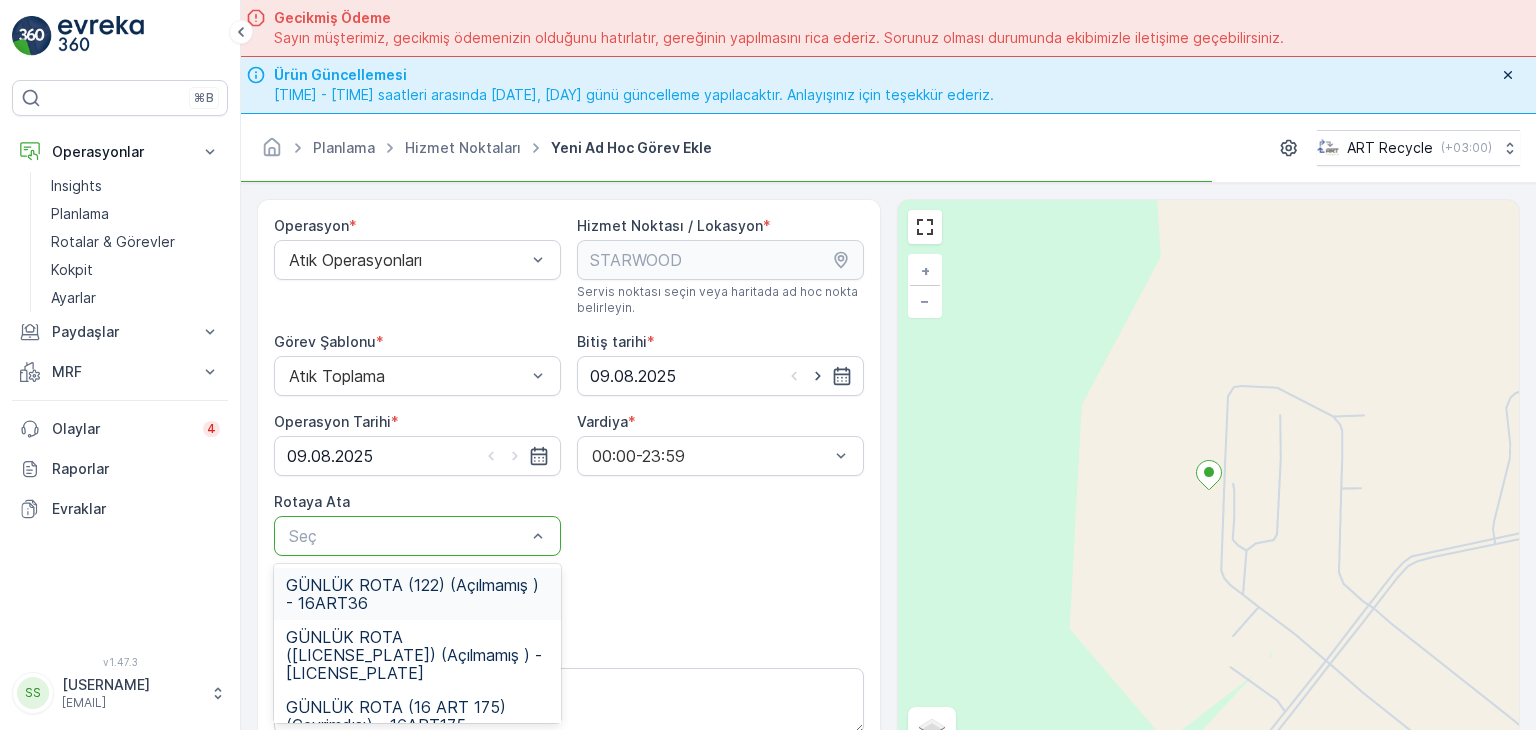 click at bounding box center [407, 536] 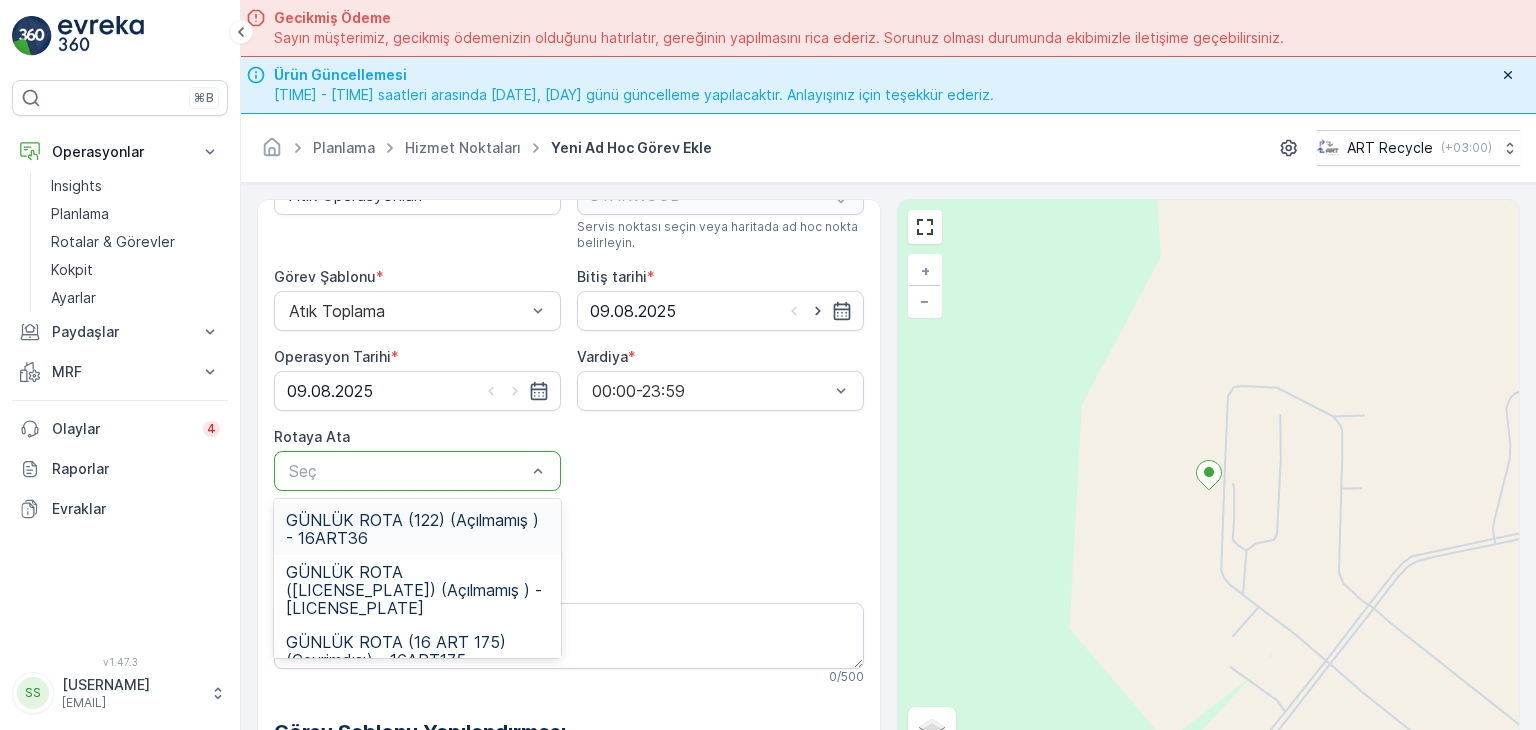 scroll, scrollTop: 100, scrollLeft: 0, axis: vertical 